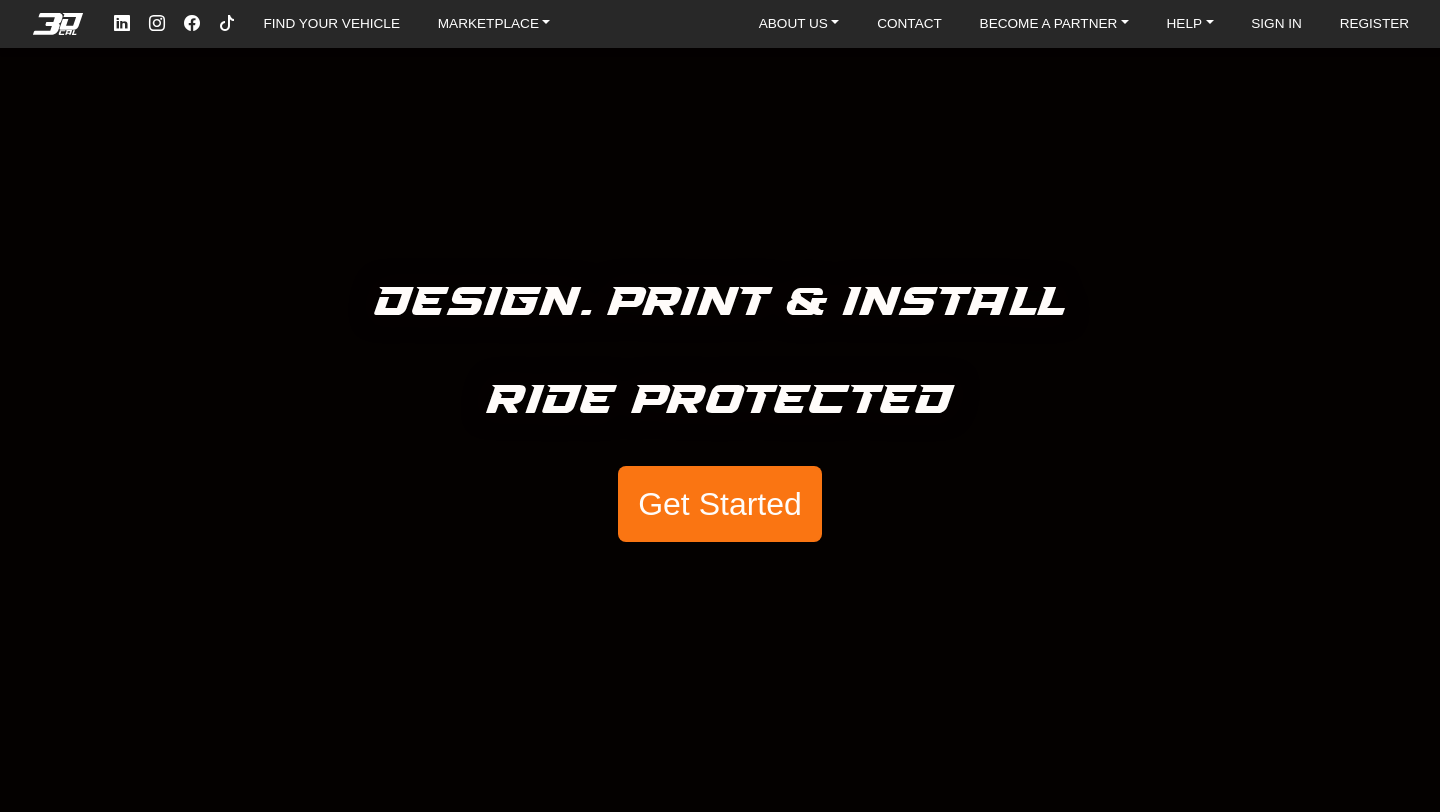 scroll, scrollTop: 0, scrollLeft: 0, axis: both 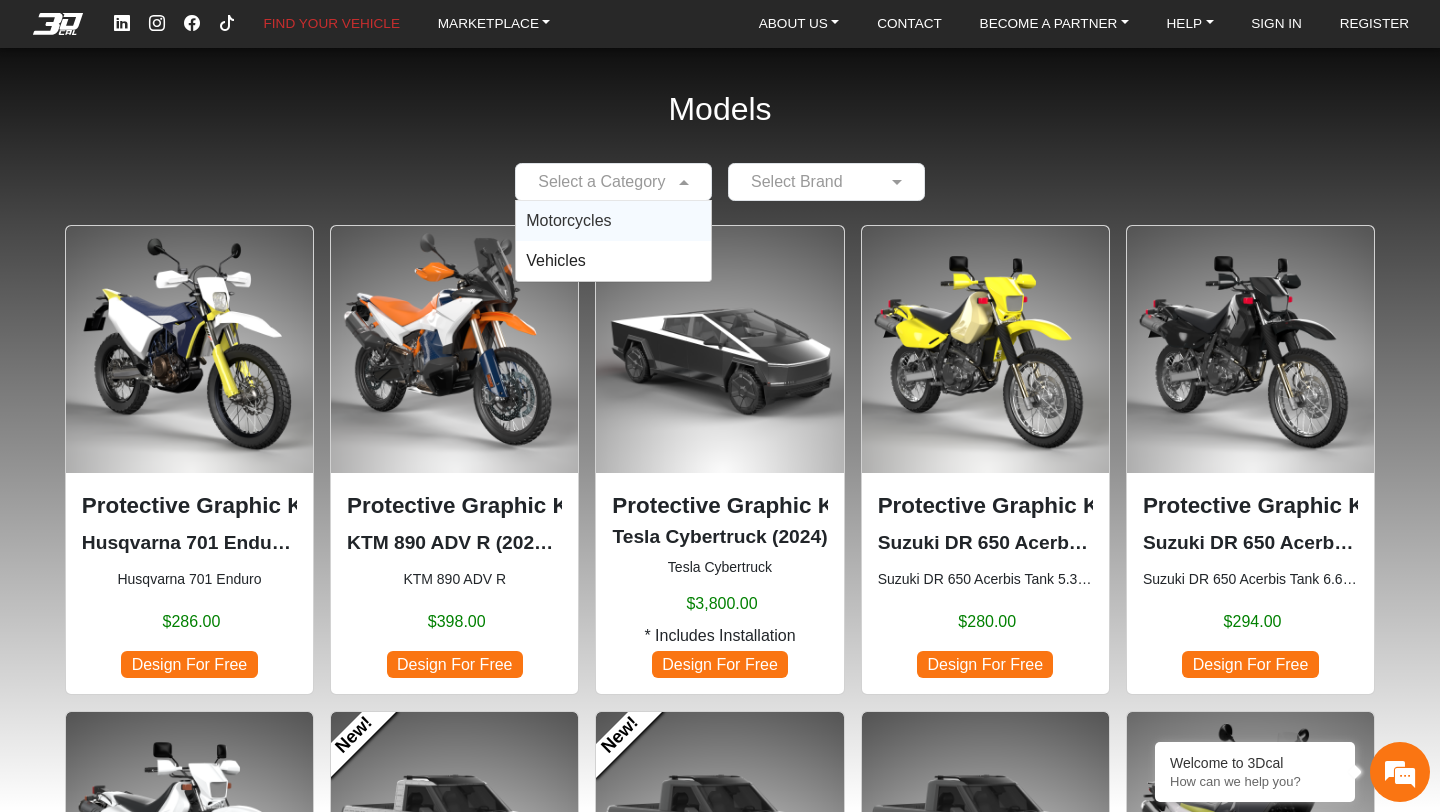 click at bounding box center (686, 182) 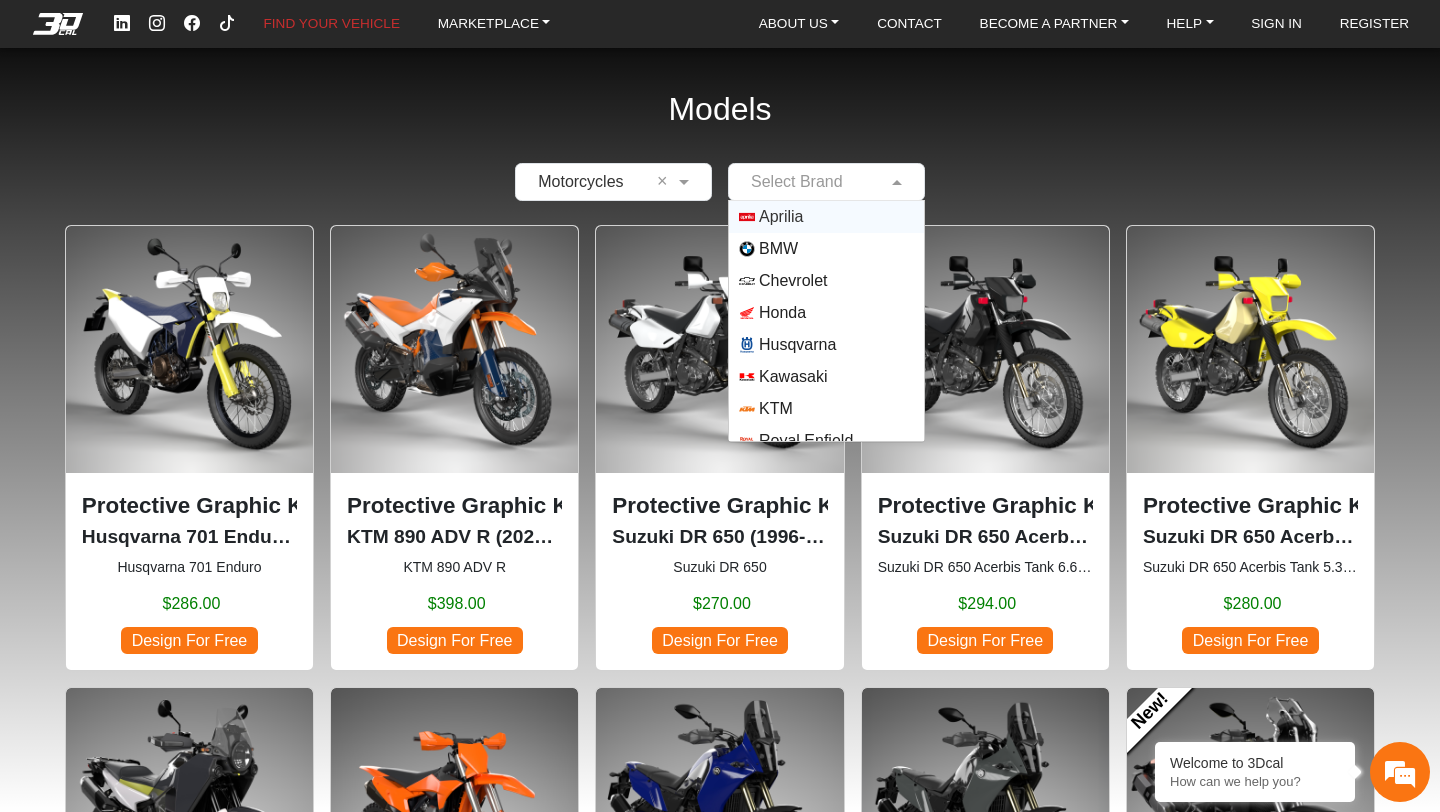 click at bounding box center (806, 182) 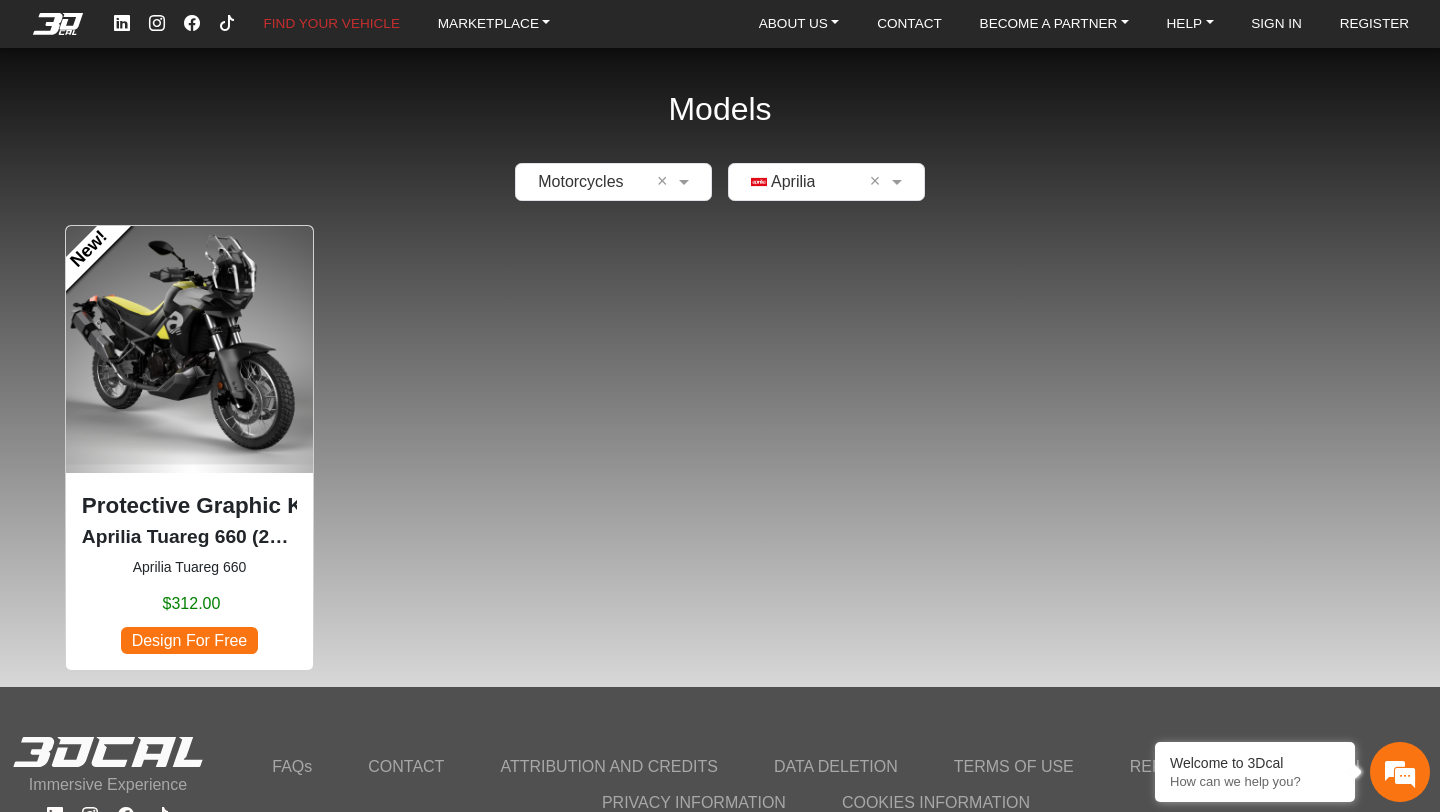 click on "Protective Graphic Kit" 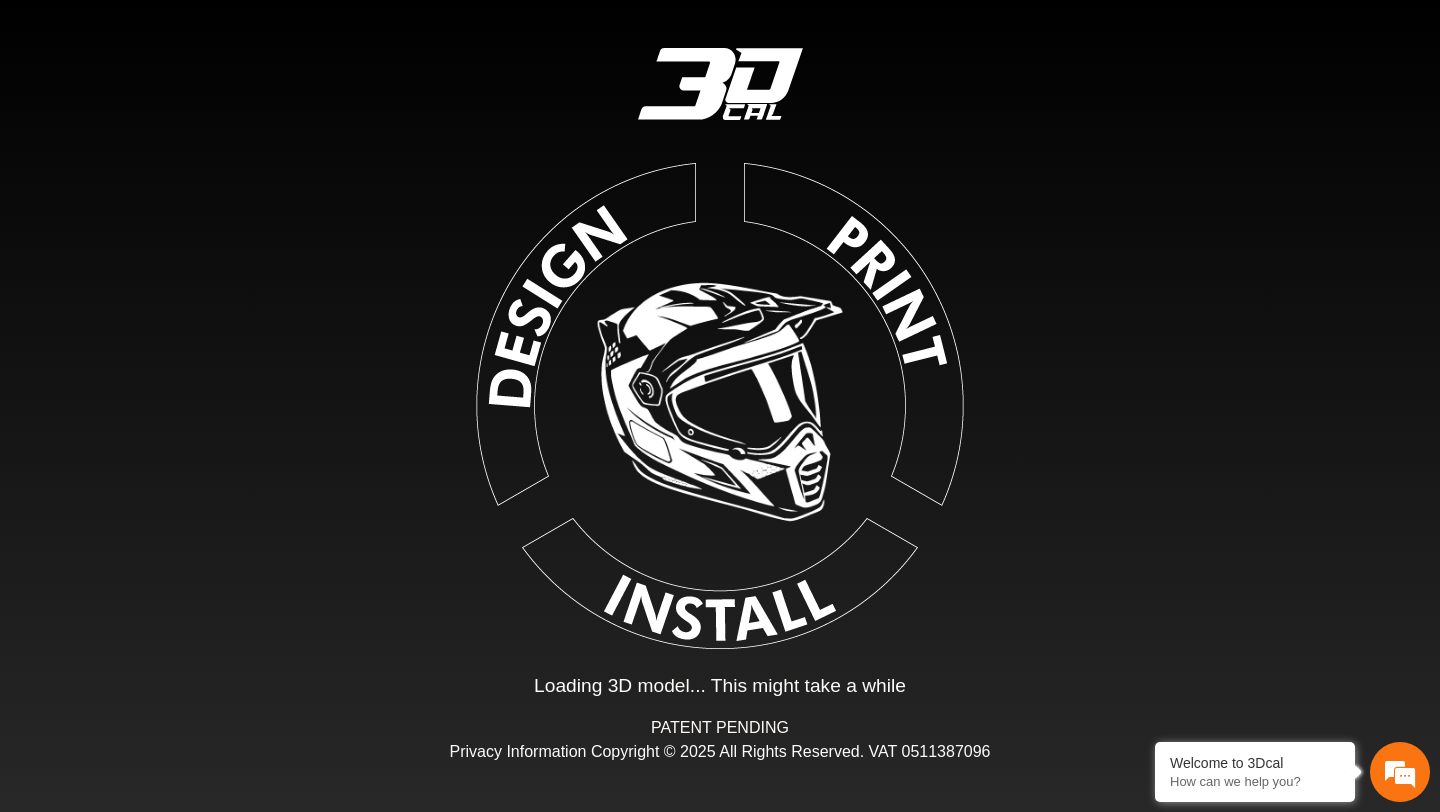 scroll, scrollTop: 0, scrollLeft: 0, axis: both 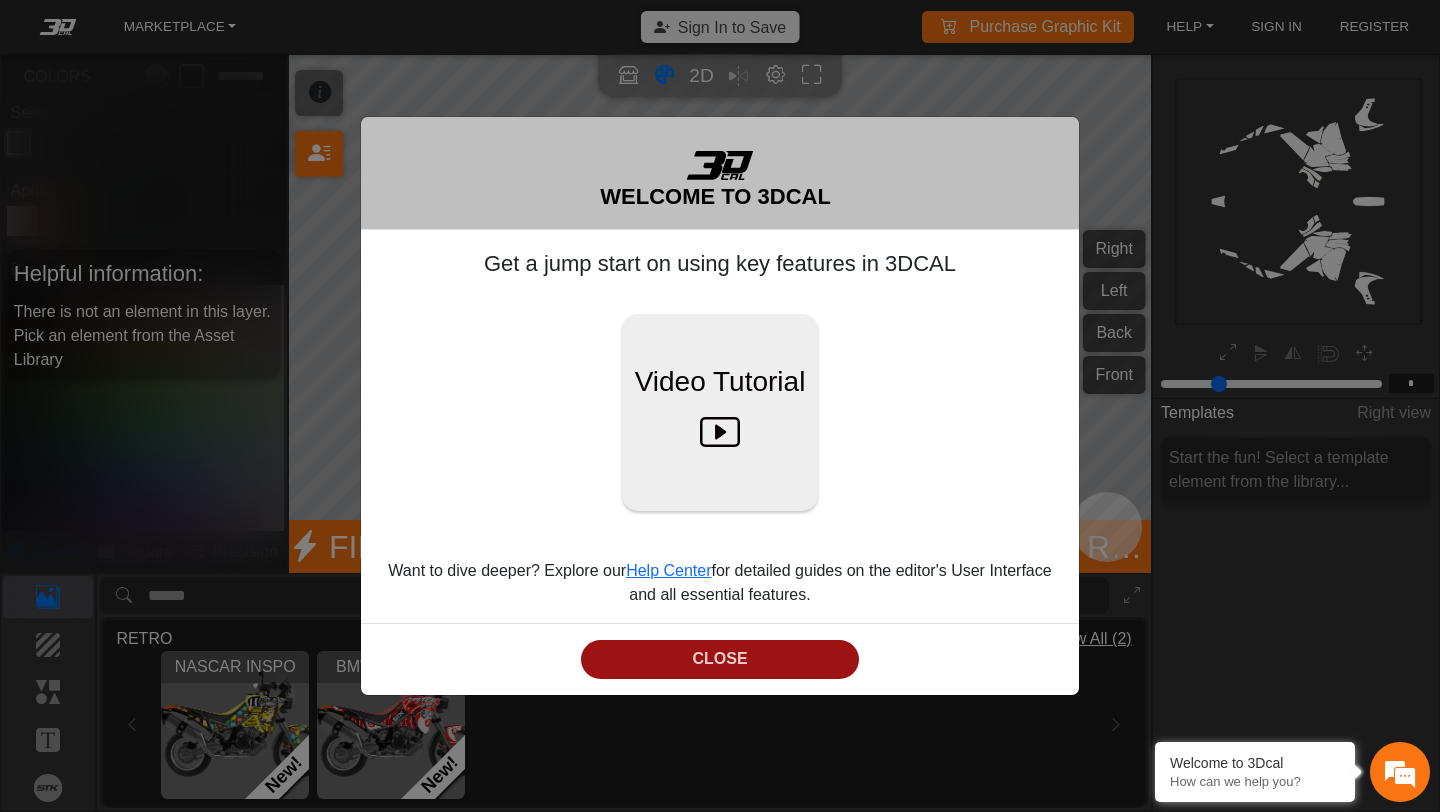 click on "CLOSE" at bounding box center [720, 659] 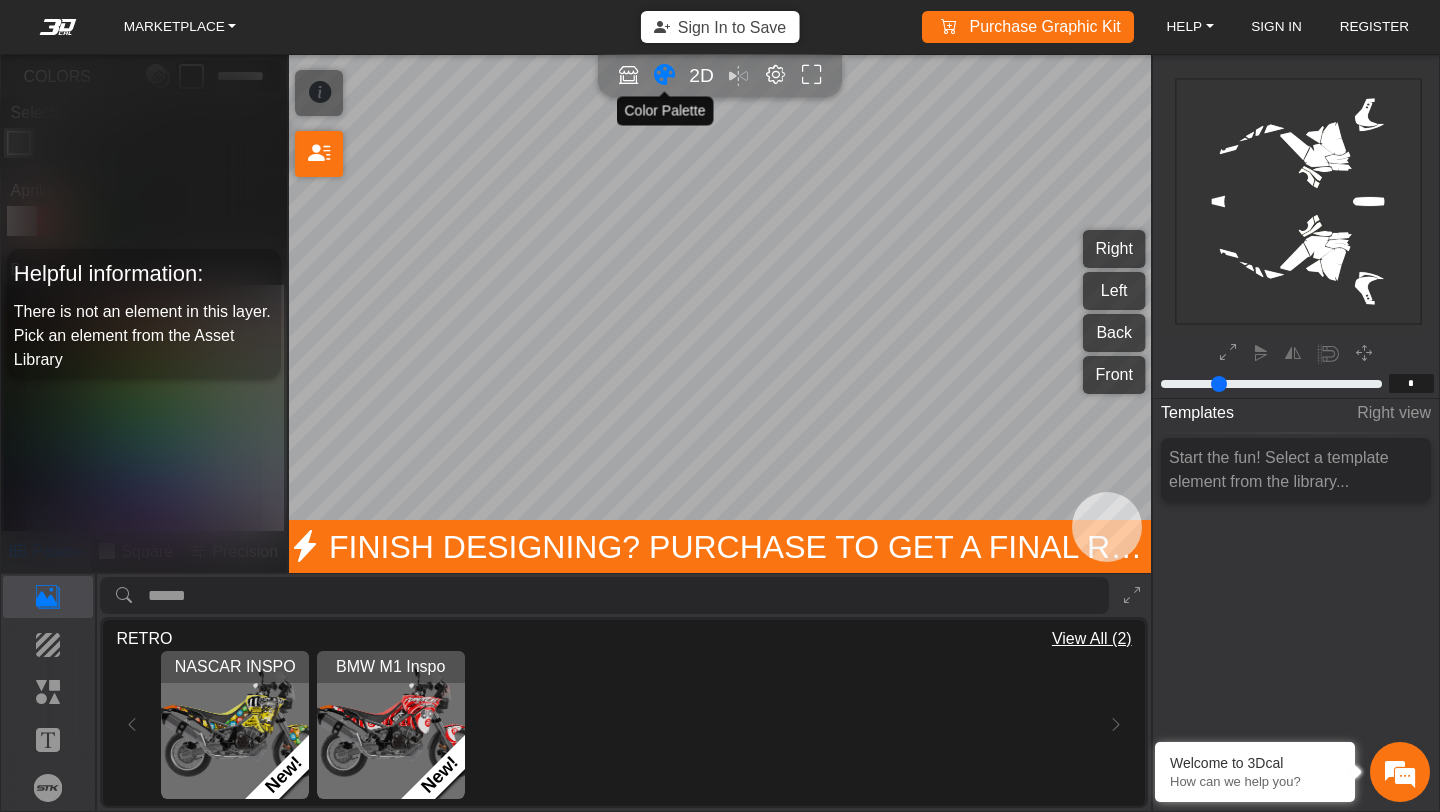 click at bounding box center (664, 75) 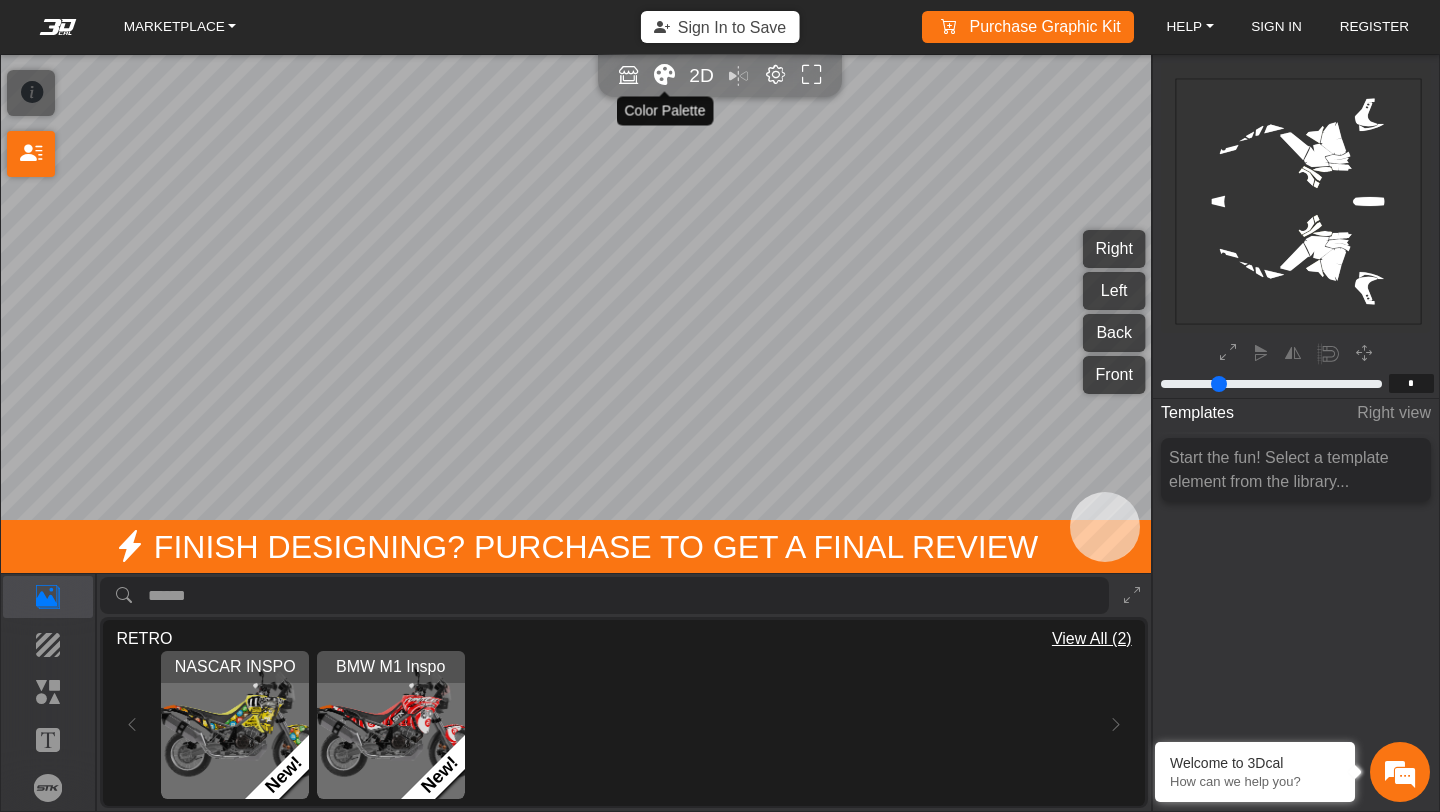 click at bounding box center [664, 75] 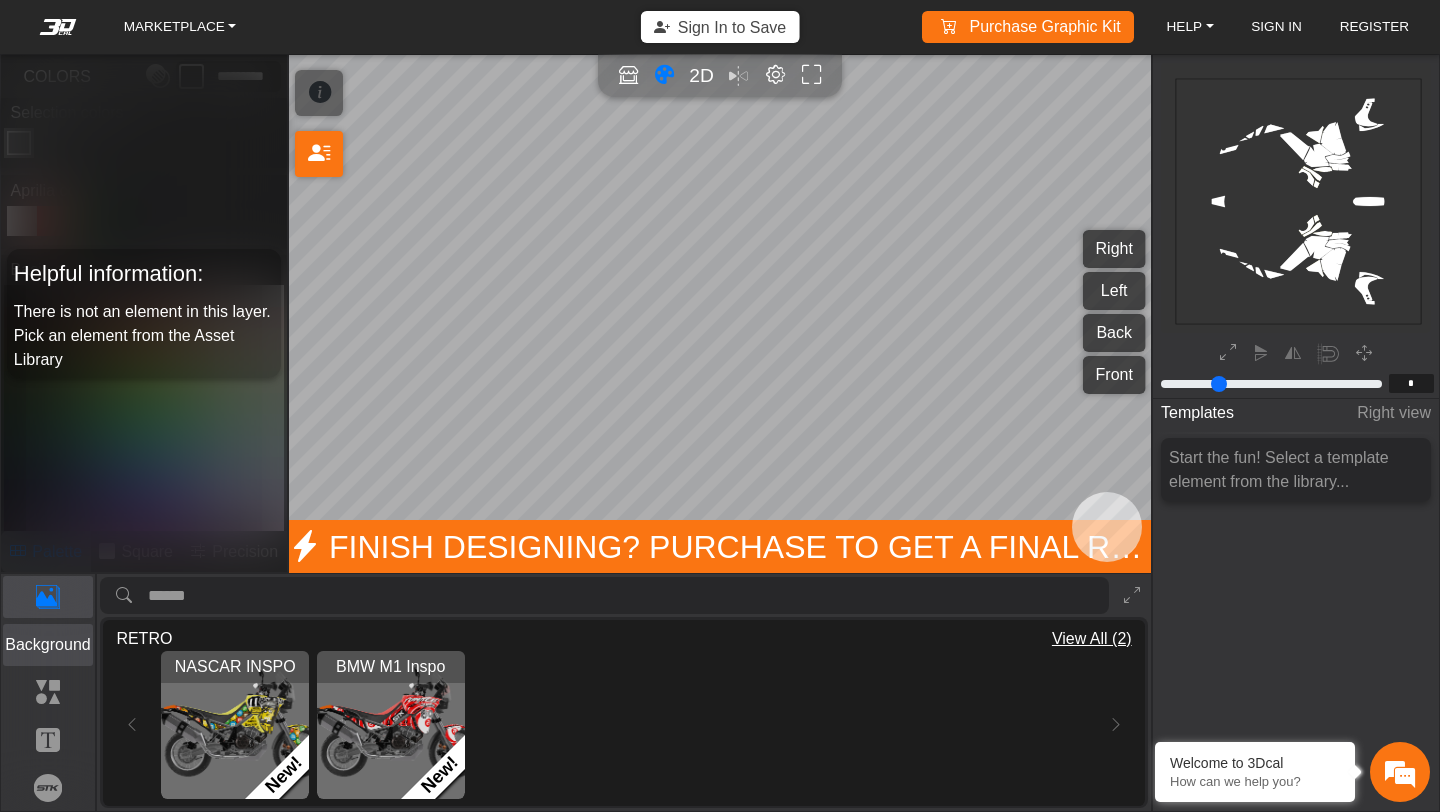 click on "Background" at bounding box center [48, 645] 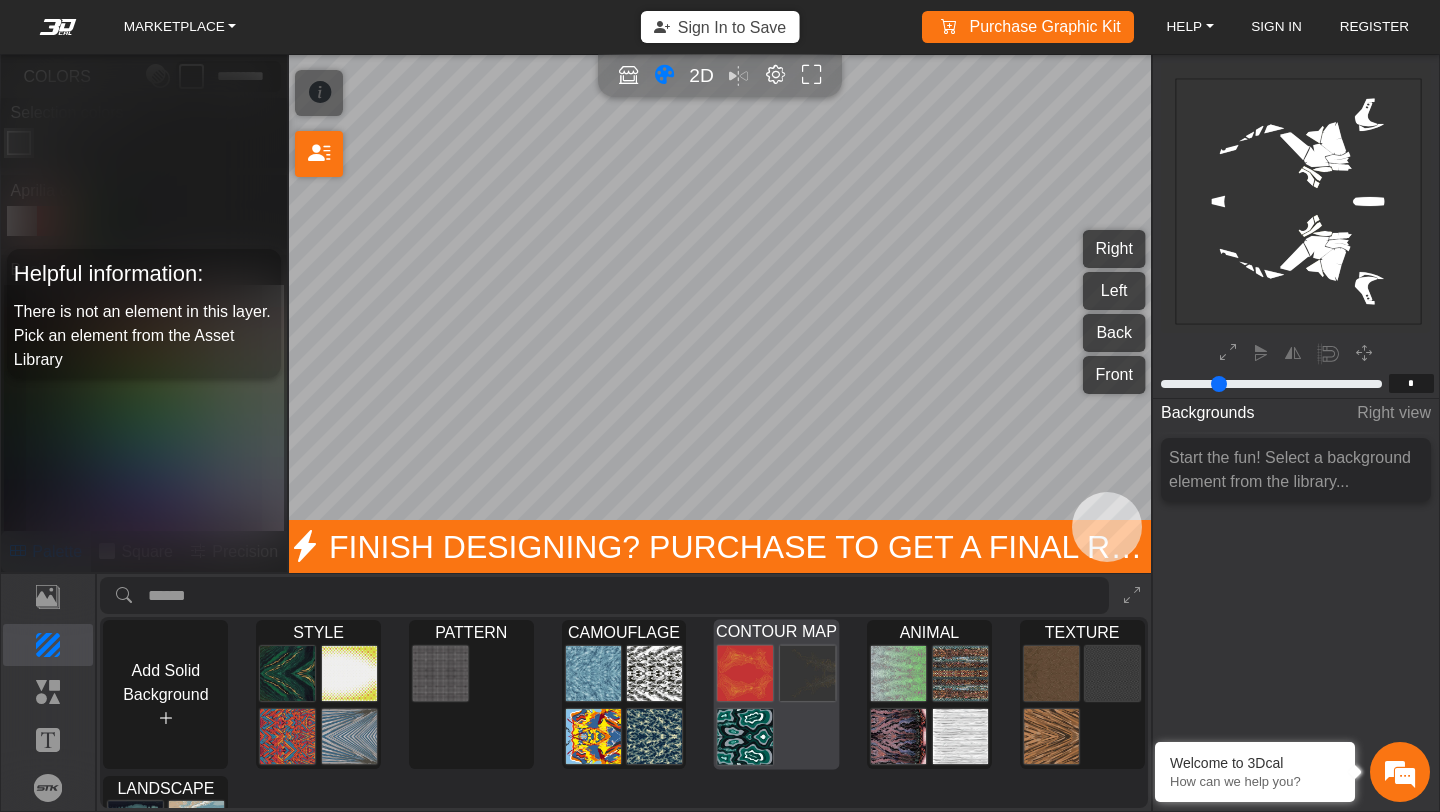 click at bounding box center (746, 673) 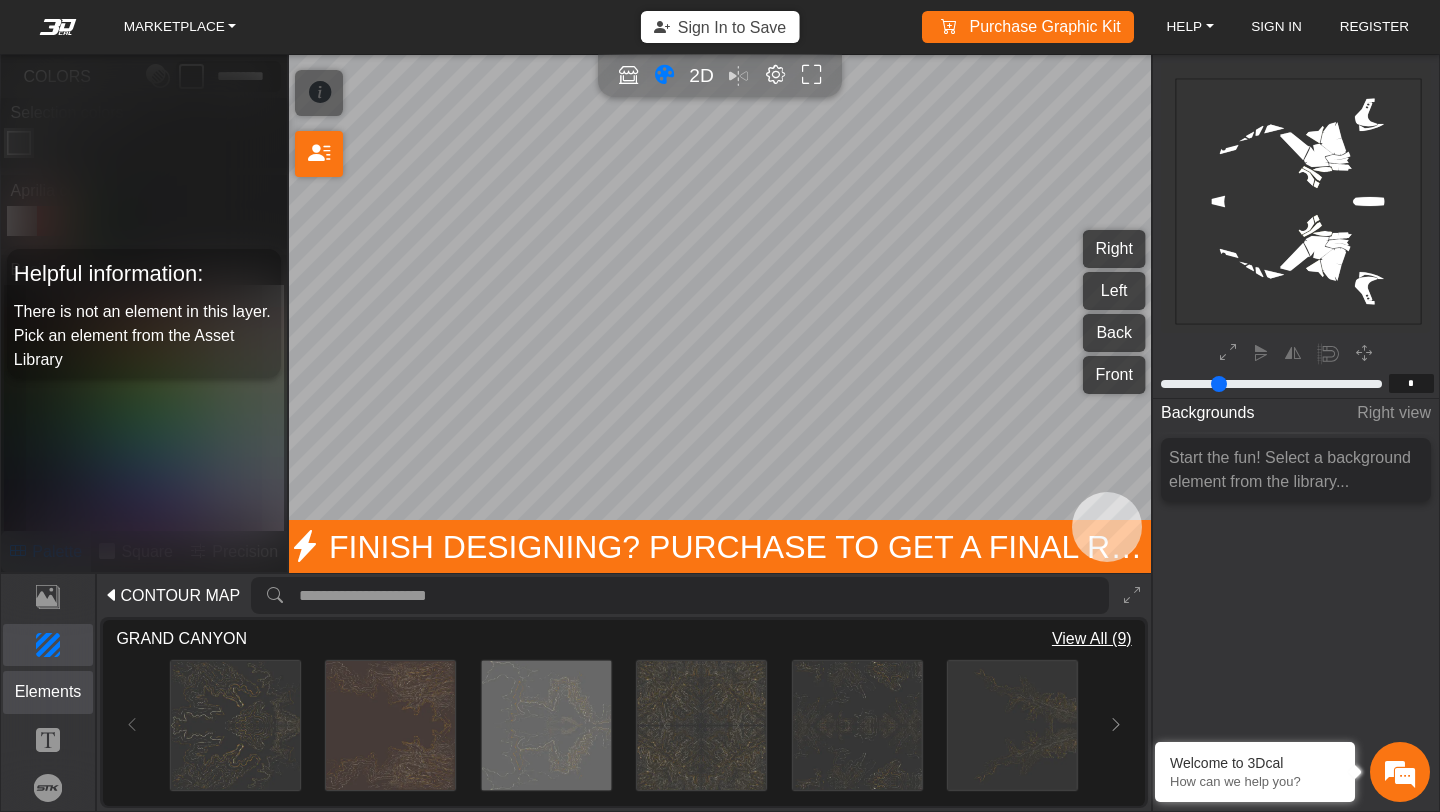 click on "Elements" at bounding box center (48, 692) 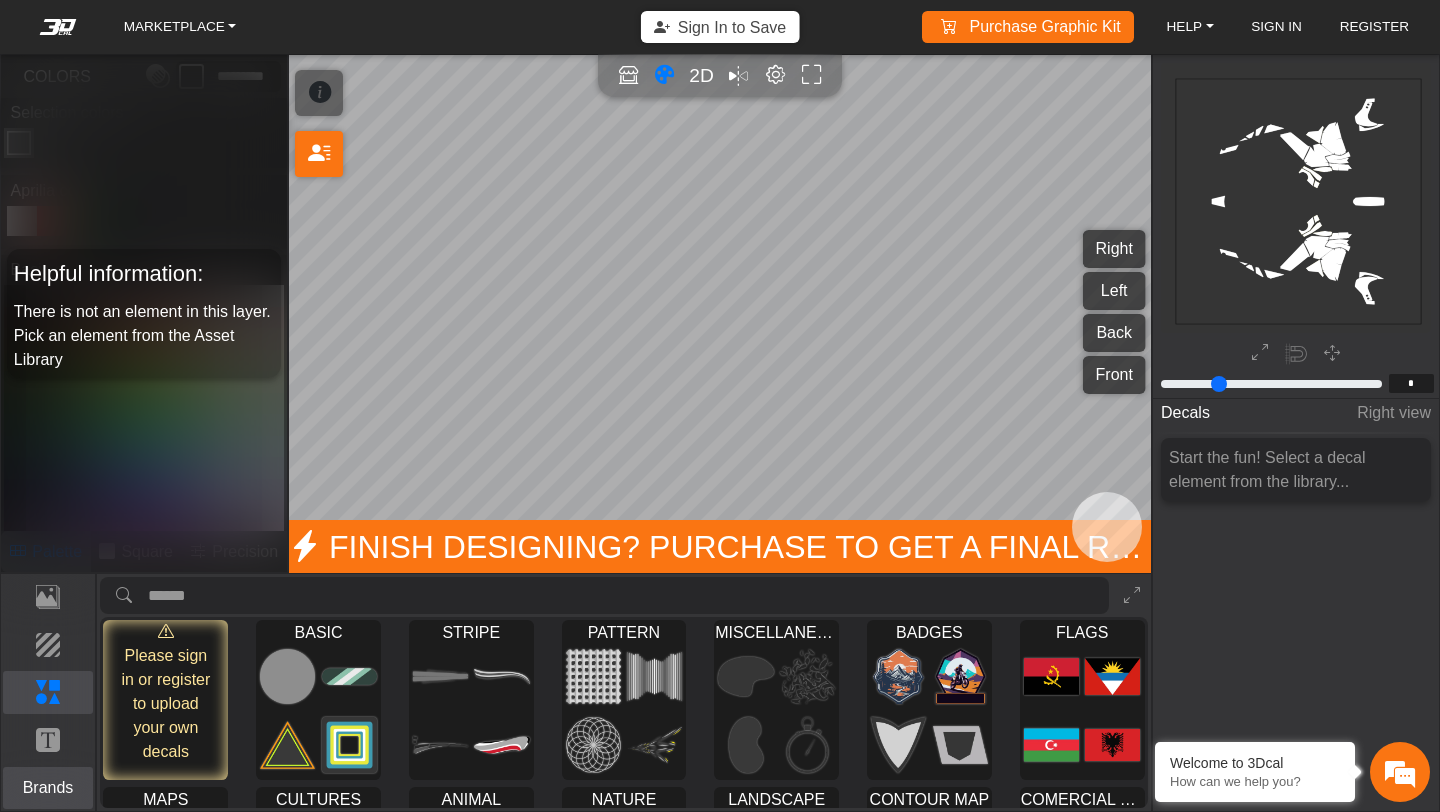 click on "Brands" at bounding box center [48, 788] 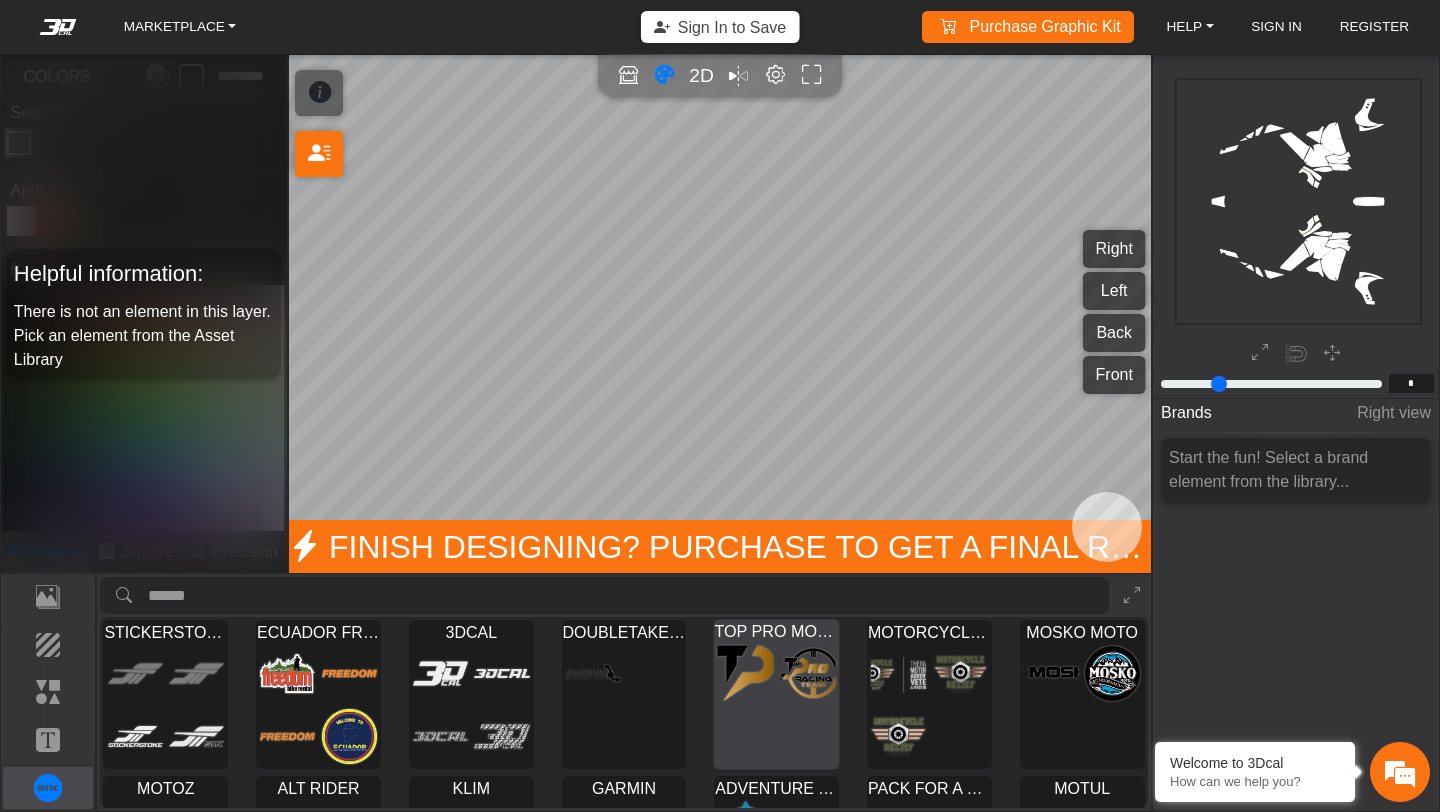 click at bounding box center (746, 673) 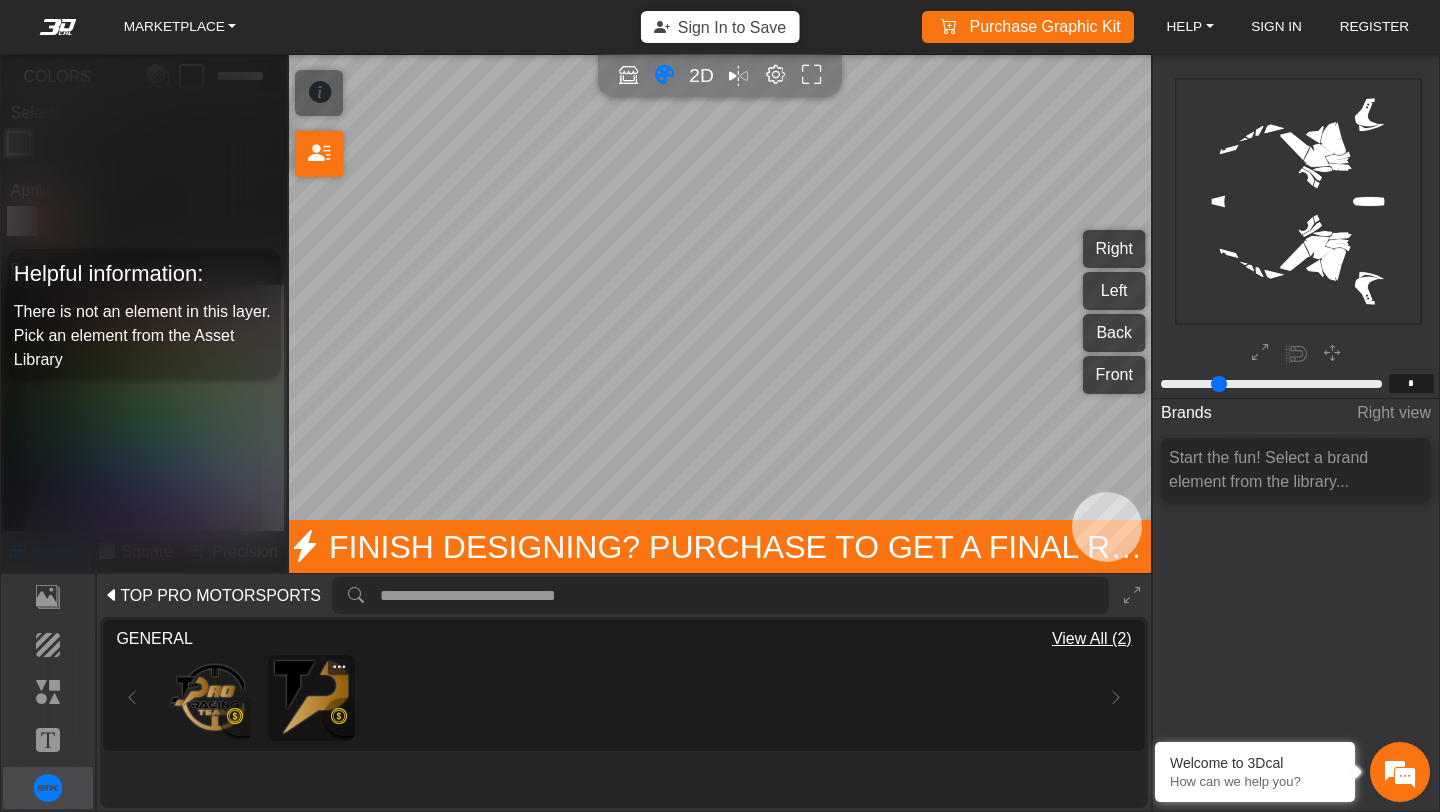 click at bounding box center [311, 697] 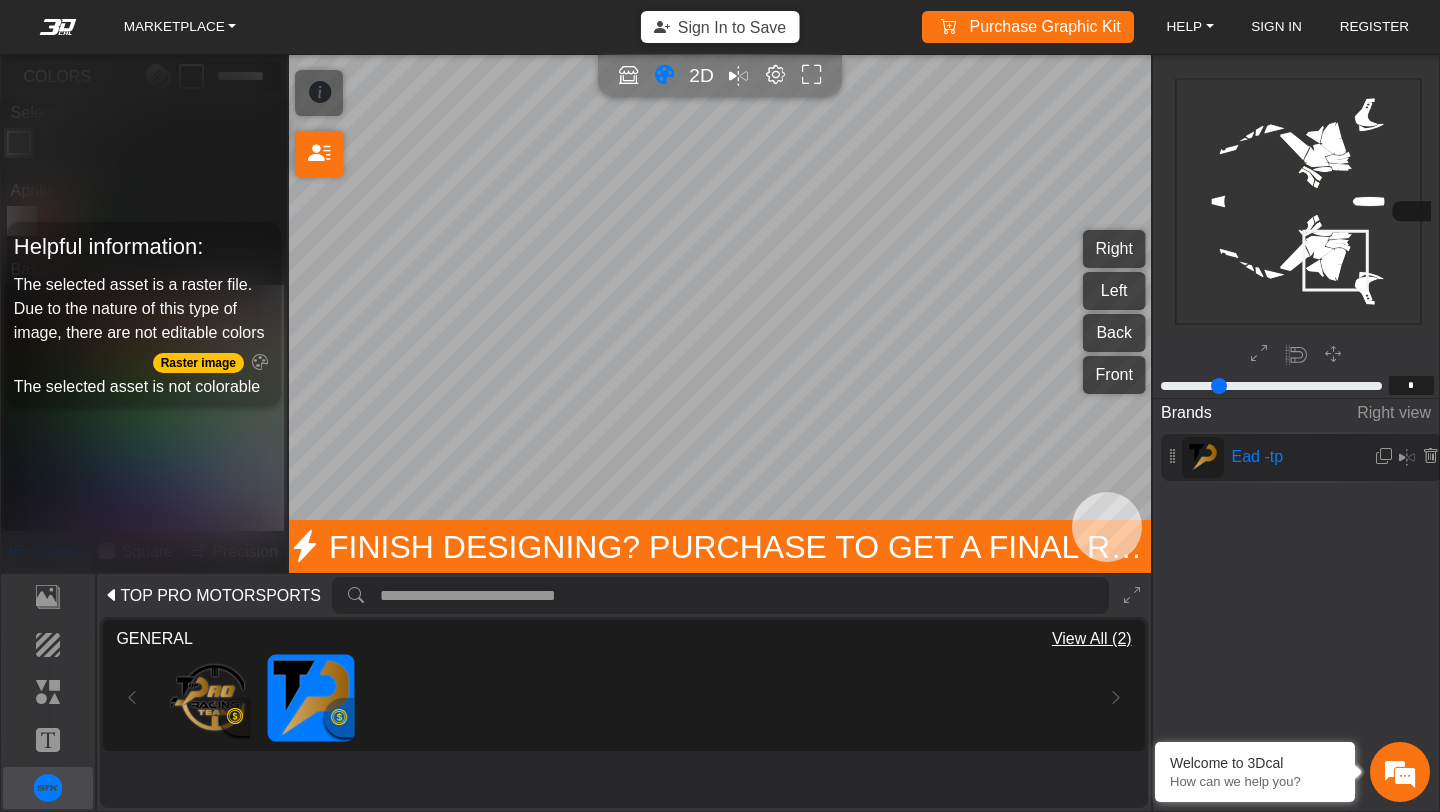 scroll, scrollTop: 335, scrollLeft: 311, axis: both 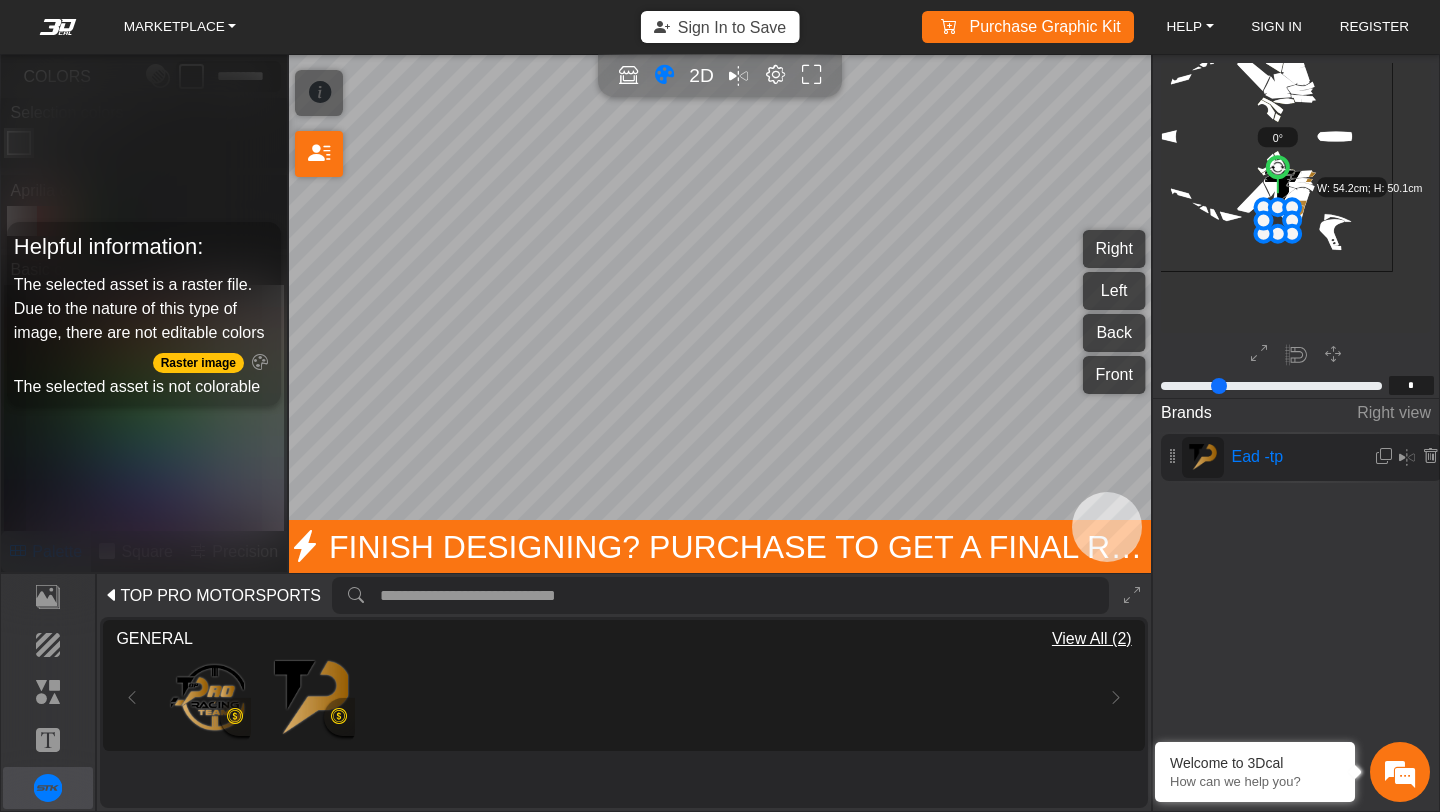drag, startPoint x: 1338, startPoint y: 171, endPoint x: 1295, endPoint y: 209, distance: 57.384666 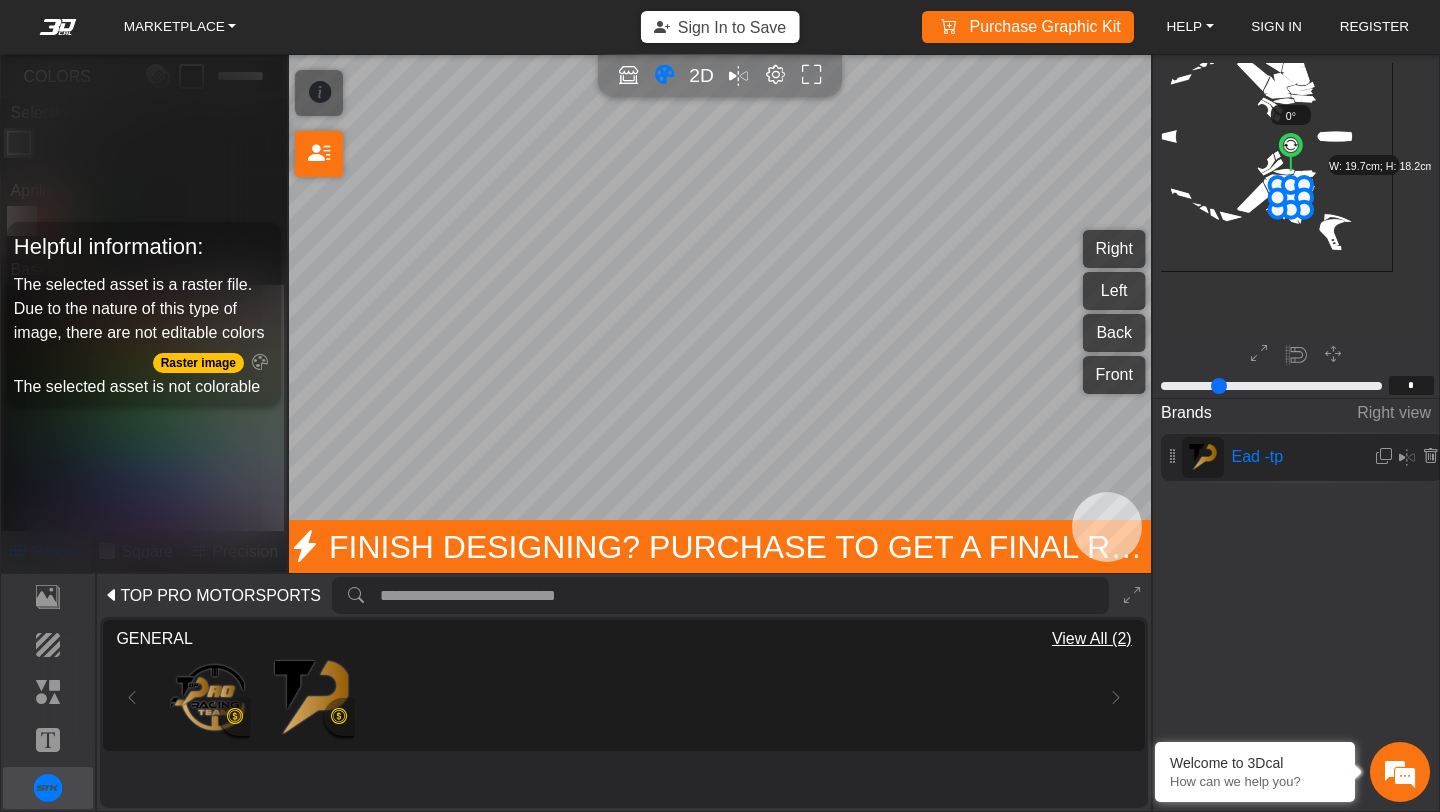 drag, startPoint x: 1275, startPoint y: 221, endPoint x: 1289, endPoint y: 196, distance: 28.653097 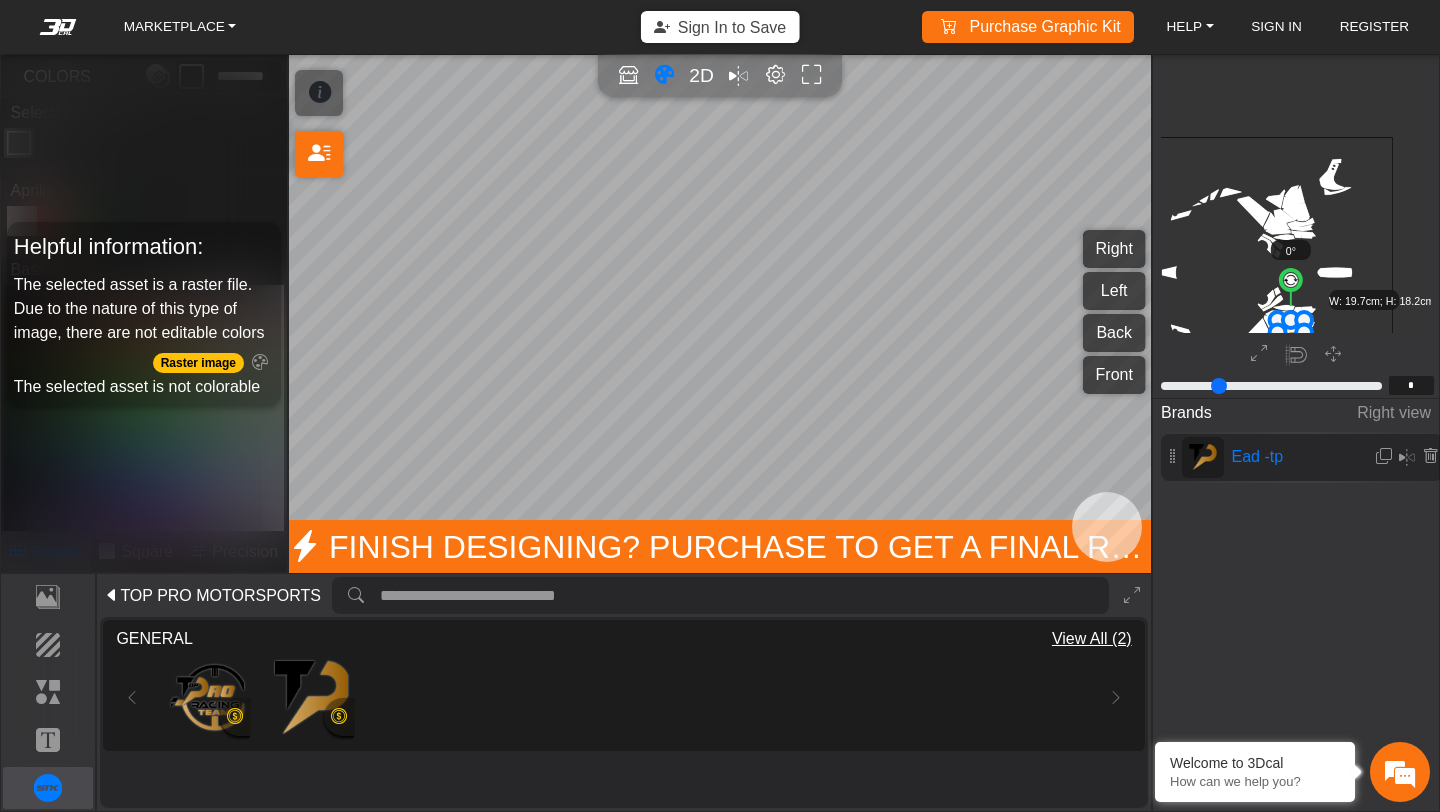 scroll, scrollTop: 271, scrollLeft: 311, axis: both 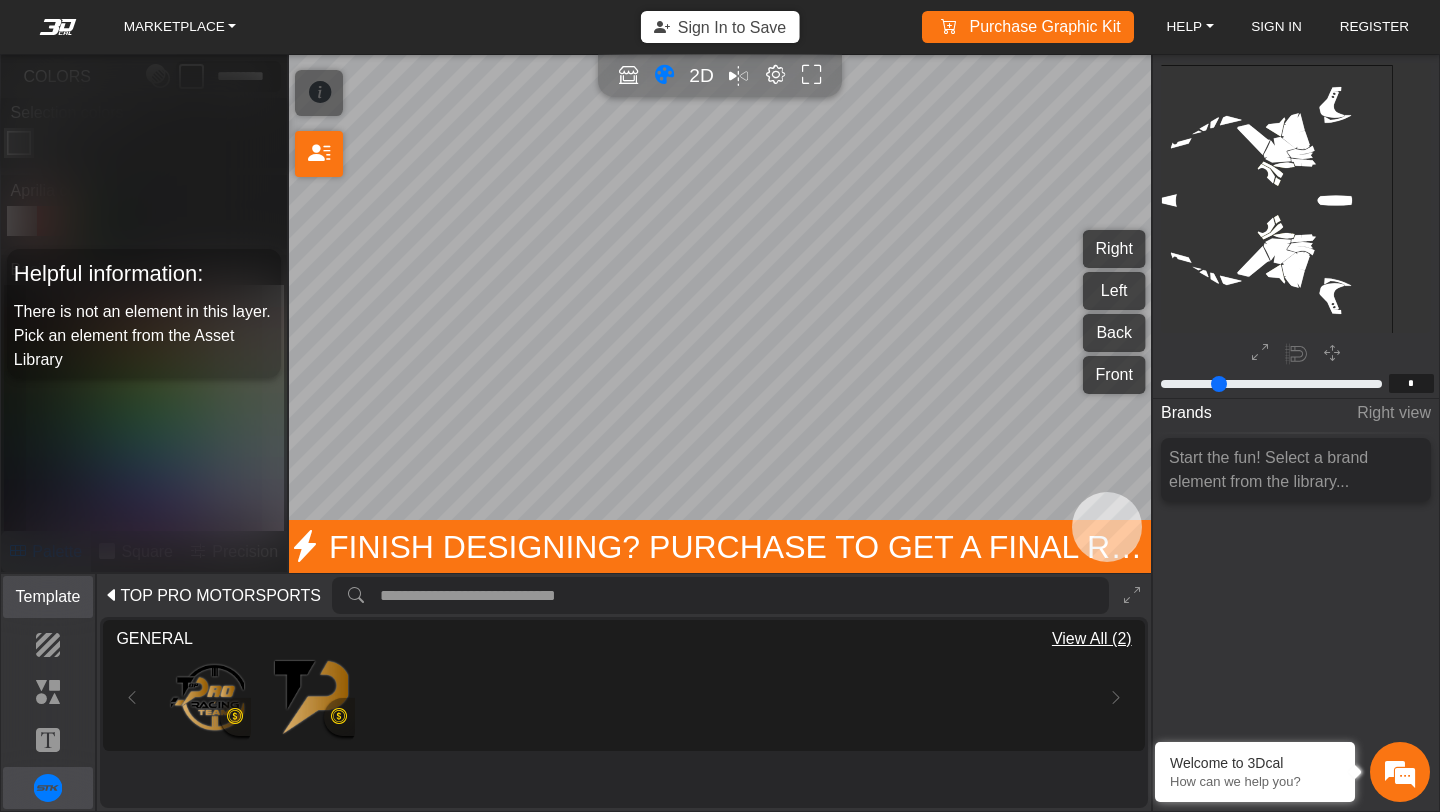 click on "Template" at bounding box center [48, 597] 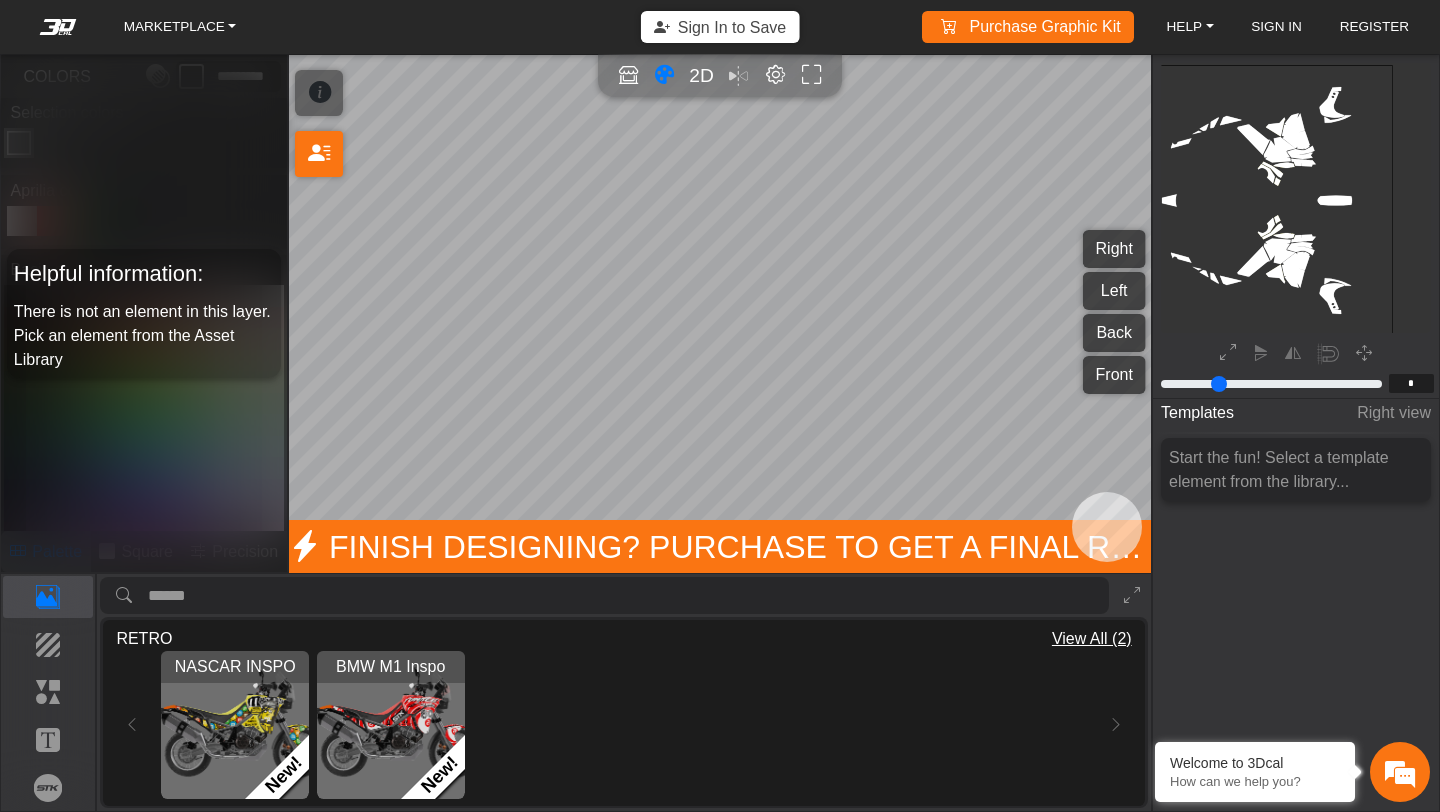 click at bounding box center (235, 725) 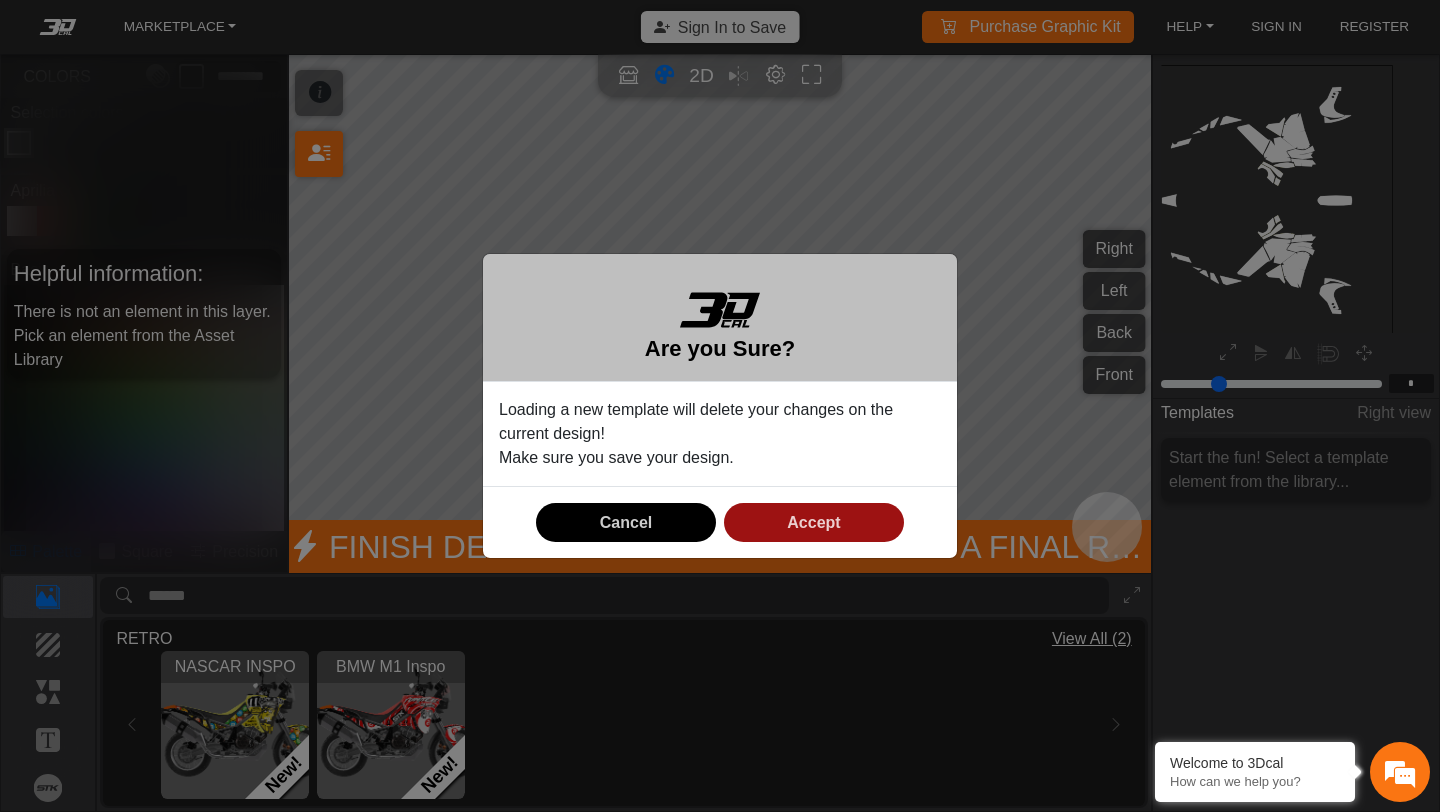 click on "Accept" at bounding box center [813, 522] 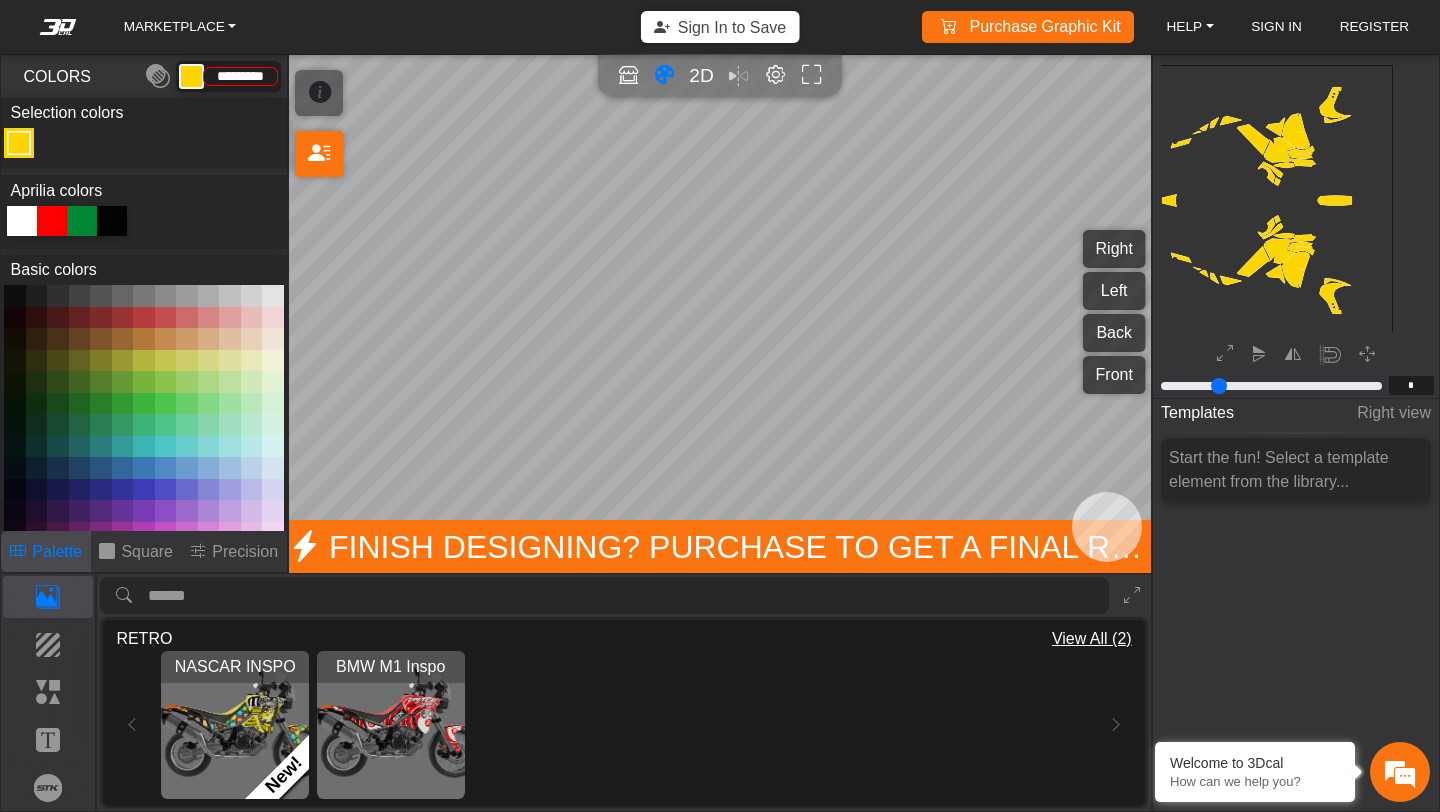 click at bounding box center (391, 725) 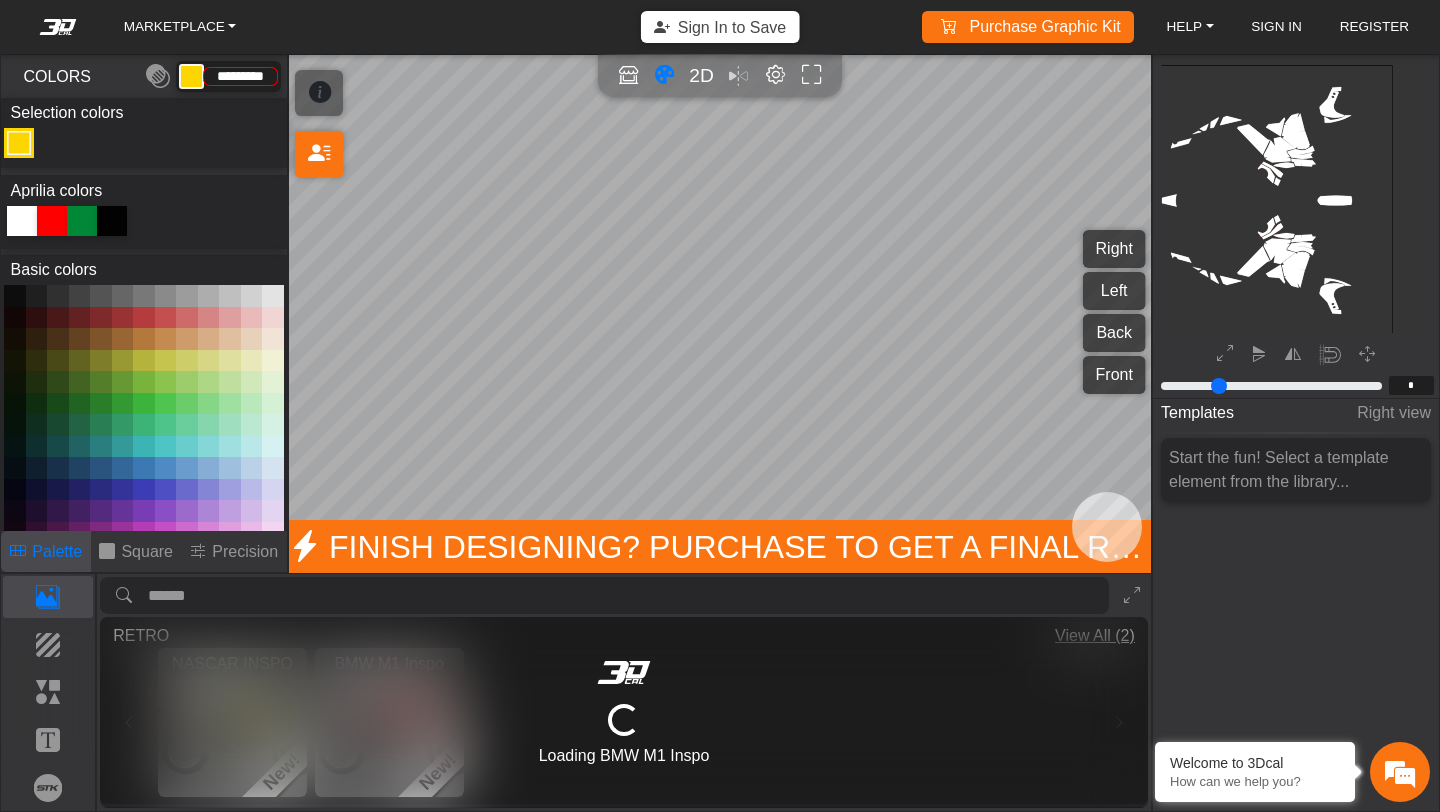 type on "*******" 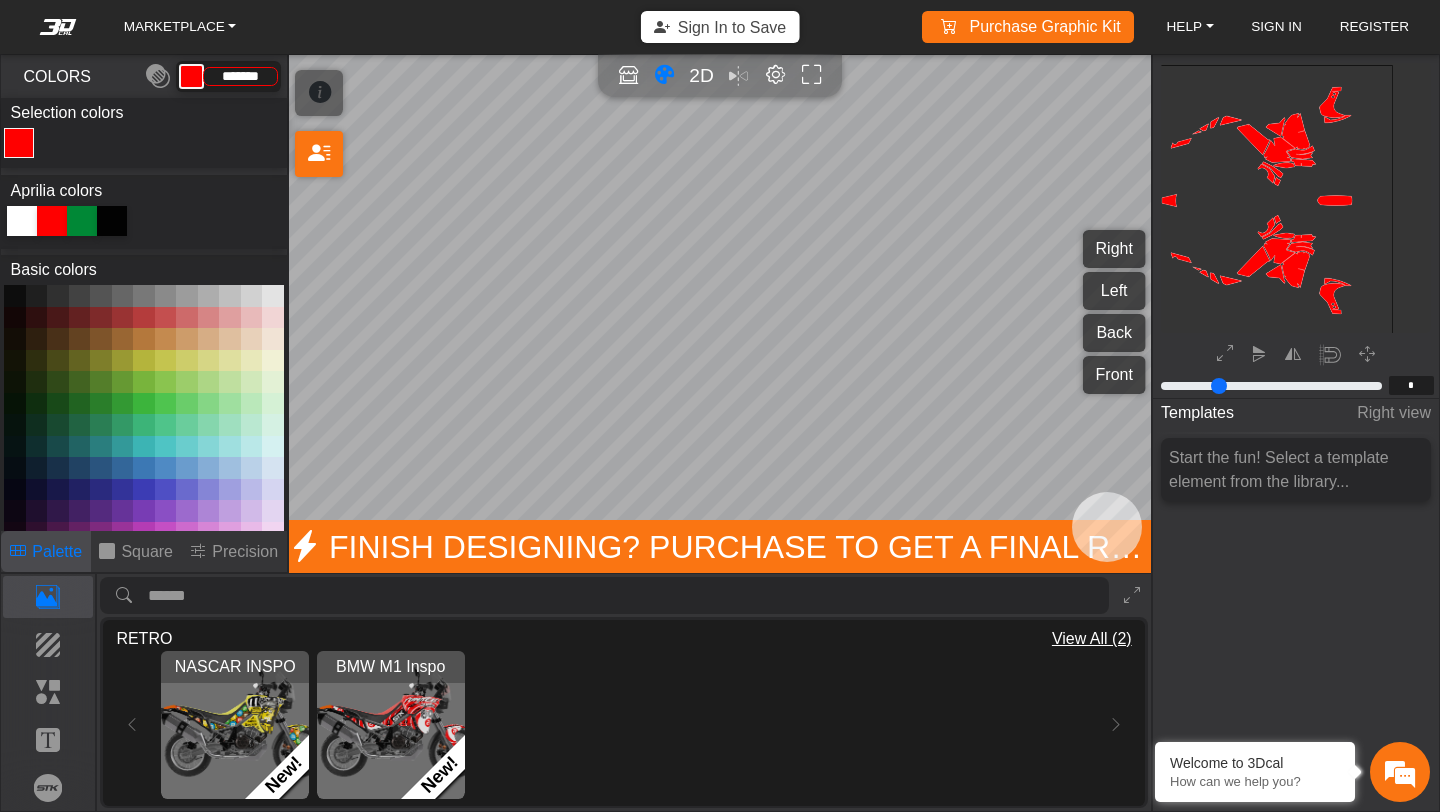 click 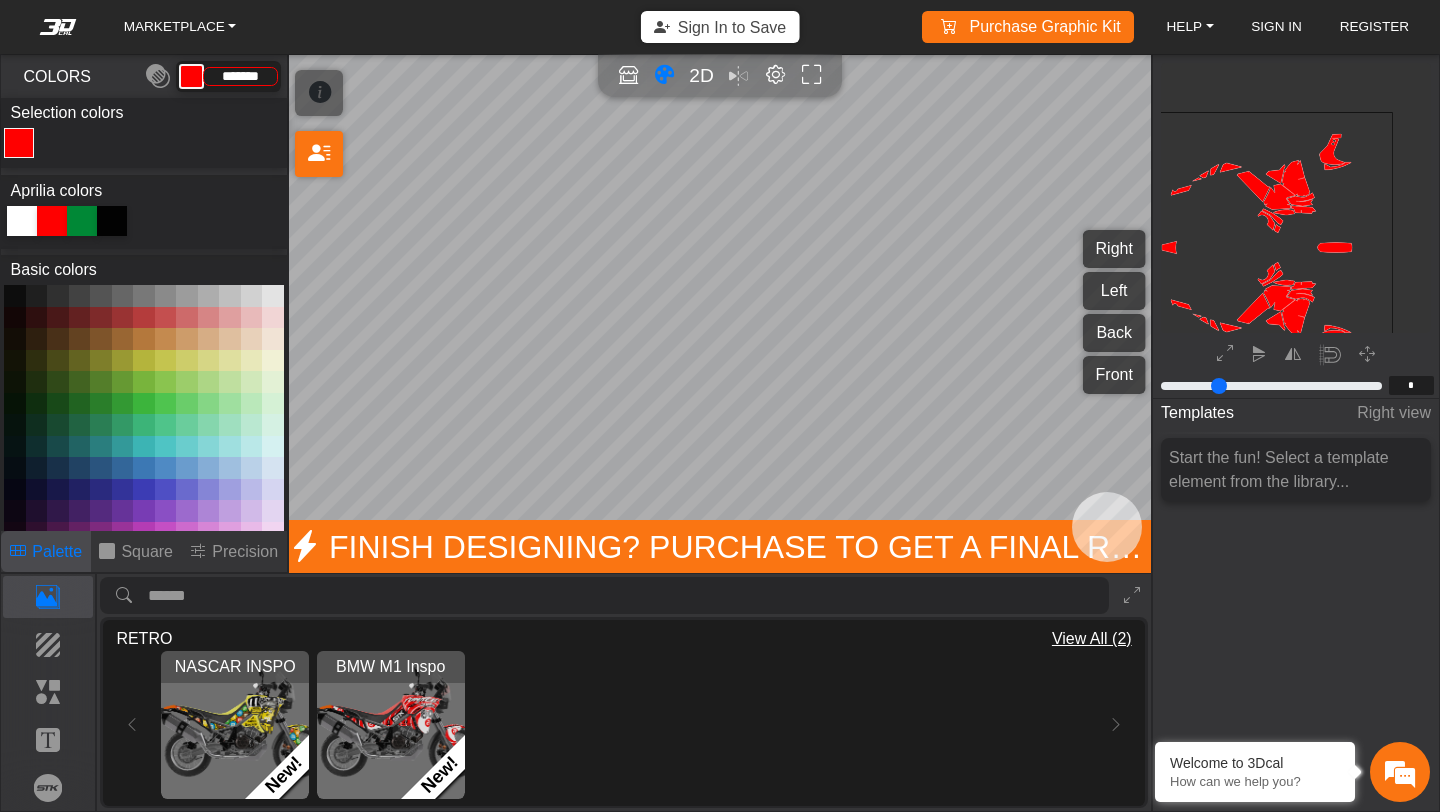scroll, scrollTop: 273, scrollLeft: 311, axis: both 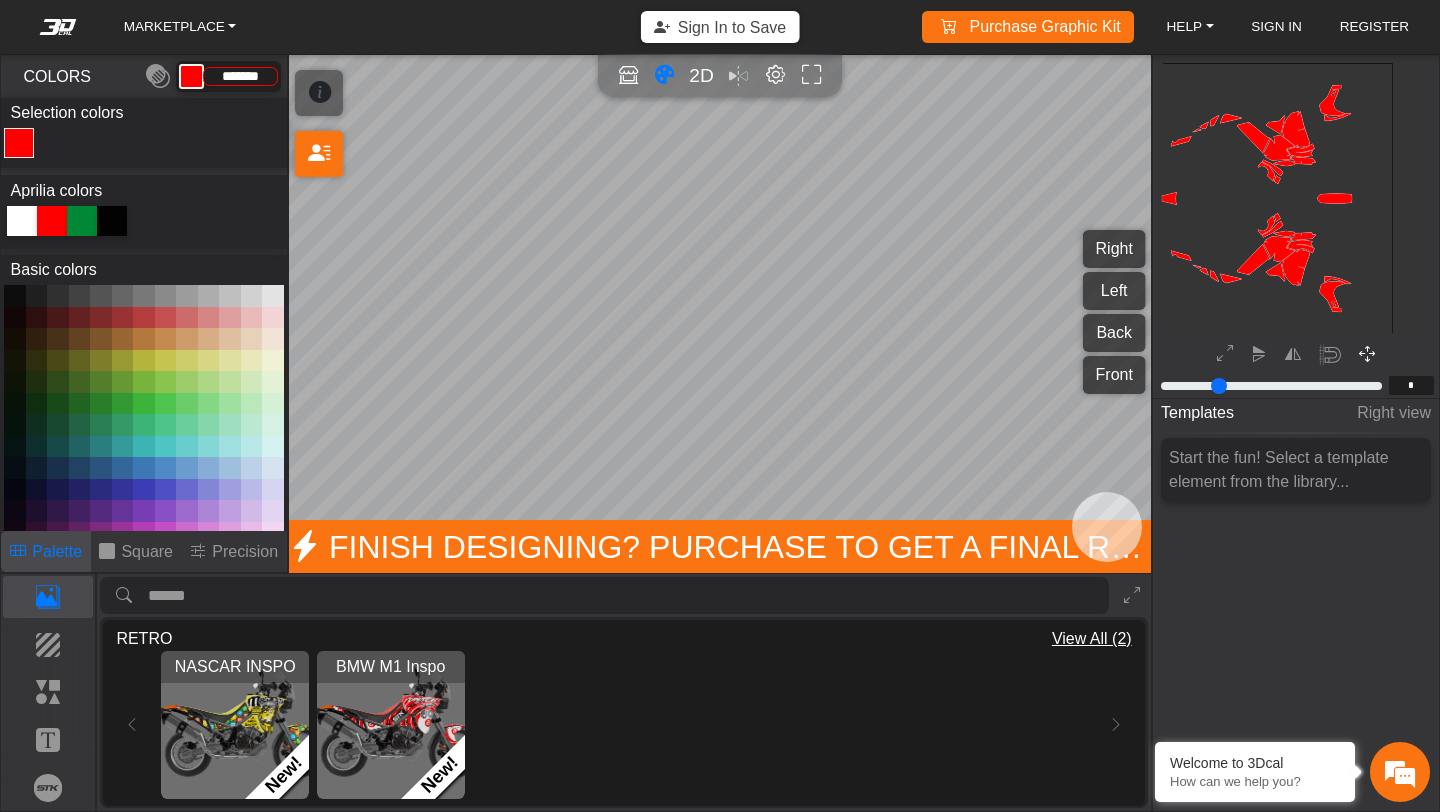 click at bounding box center (1367, 355) 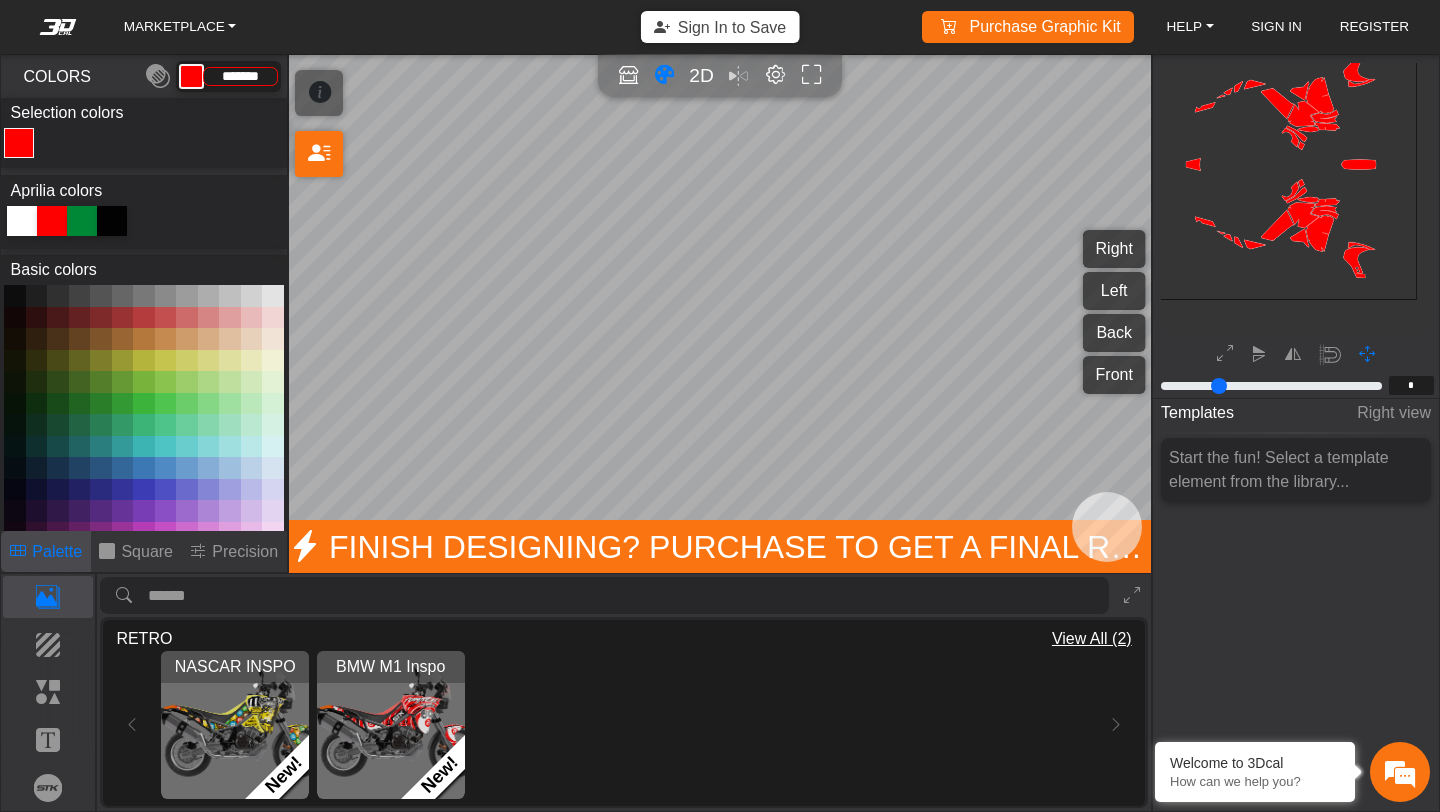 drag, startPoint x: 1284, startPoint y: 145, endPoint x: 1307, endPoint y: 112, distance: 40.22437 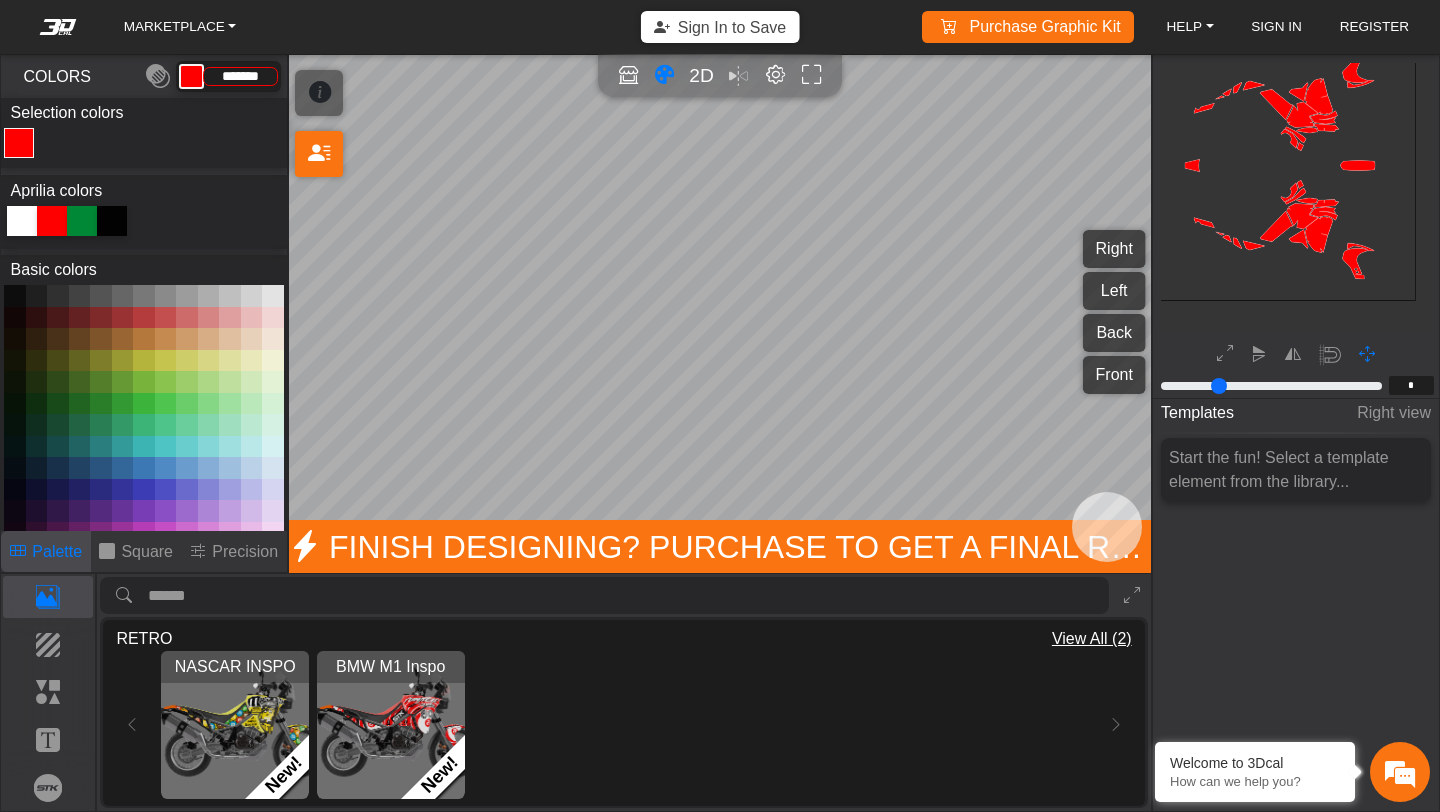 click on "background_wire_template_bg
decal_tuareg660_right decal_tuareg660_left decal_tuareg660_back decal_tuareg660_front text_tuareg660_right text_tuareg660_left text_tuareg660_back text_tuareg660_front brand_tuareg660_right brand_tuareg660_left brand_tuareg660_back brand_tuareg660_front Wire Template" 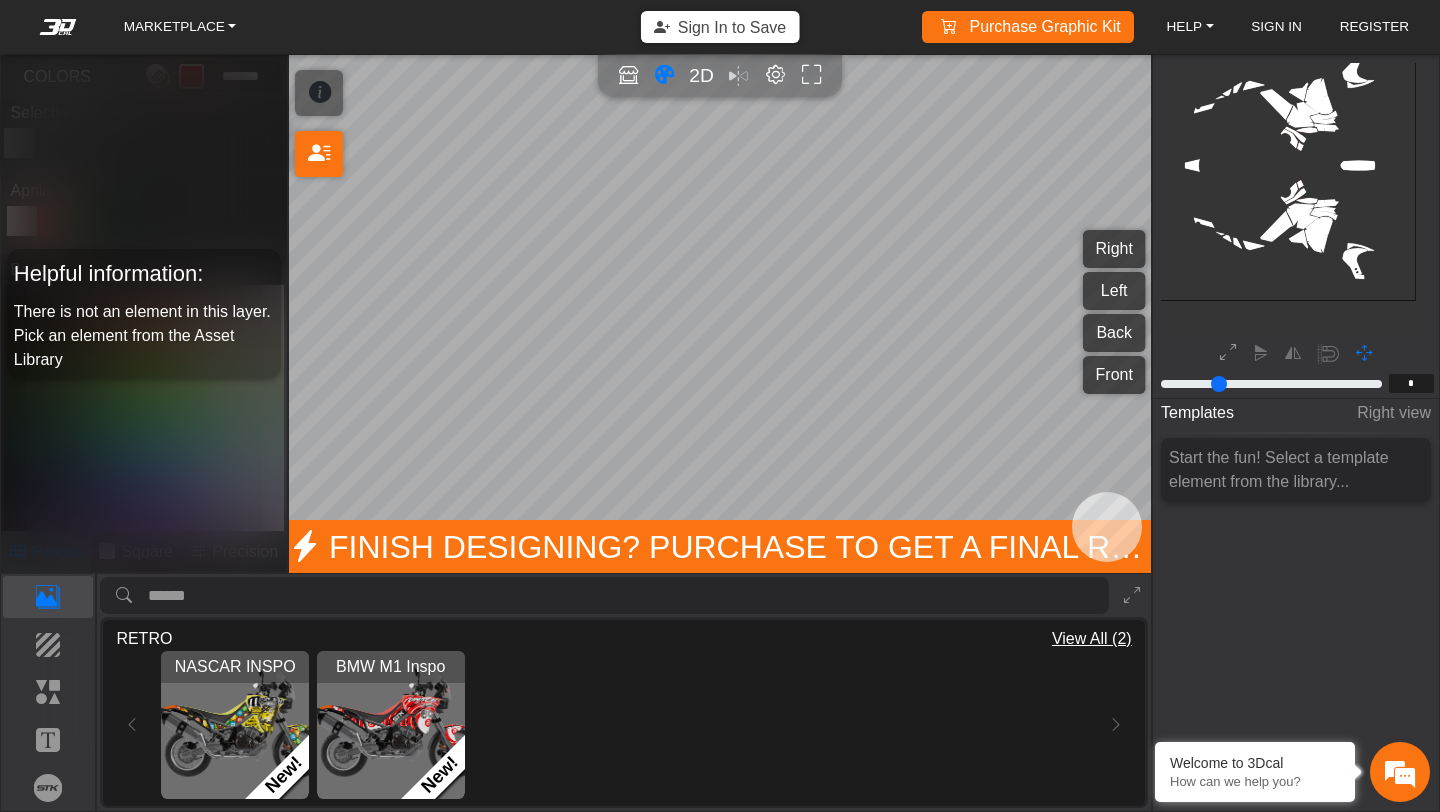 click on "background_wire_template_bg
decal_tuareg660_right decal_tuareg660_left decal_tuareg660_back decal_tuareg660_front text_tuareg660_right text_tuareg660_left text_tuareg660_back text_tuareg660_front brand_tuareg660_right brand_tuareg660_left brand_tuareg660_back brand_tuareg660_front Wire Template" 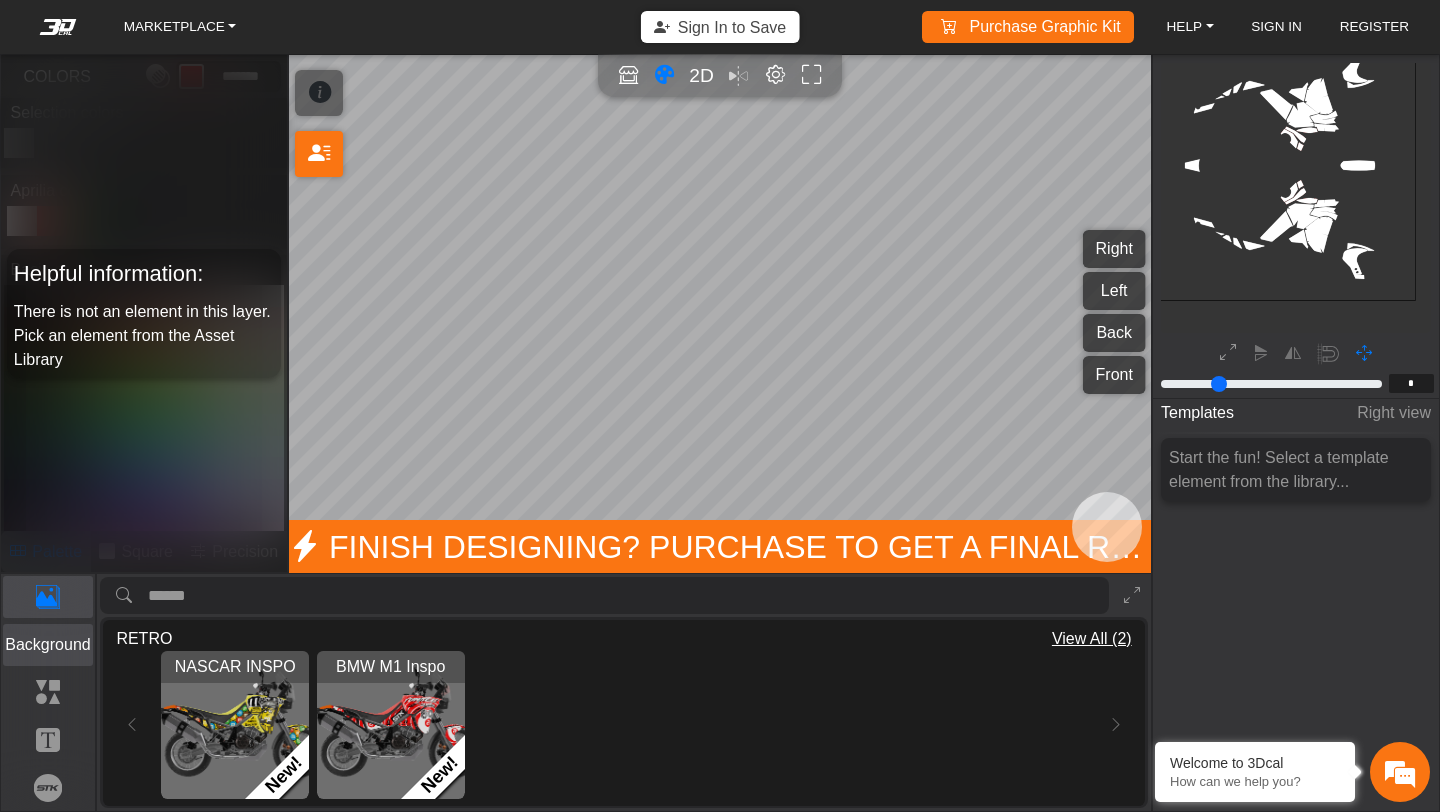 click on "Background" at bounding box center [48, 645] 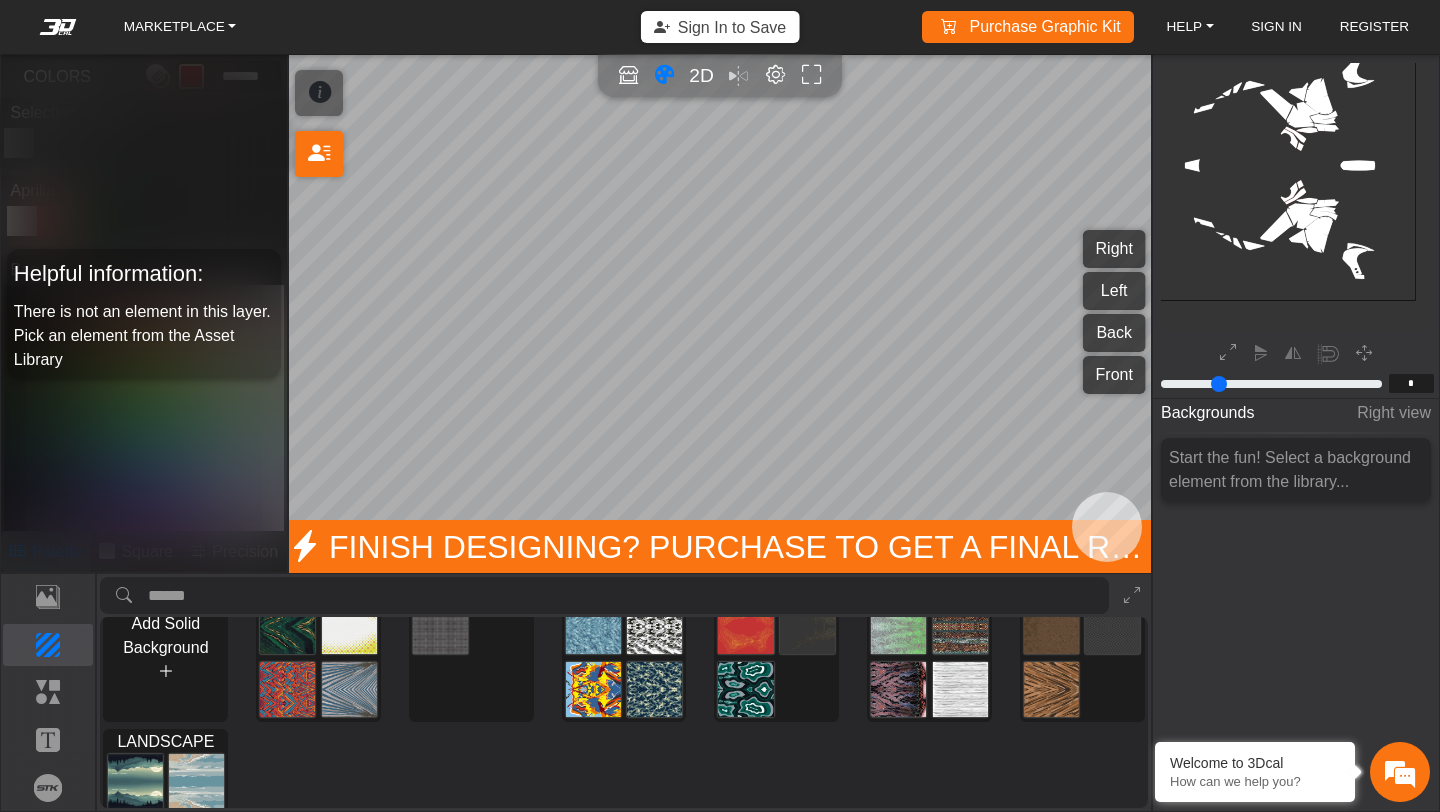 scroll, scrollTop: 69, scrollLeft: 0, axis: vertical 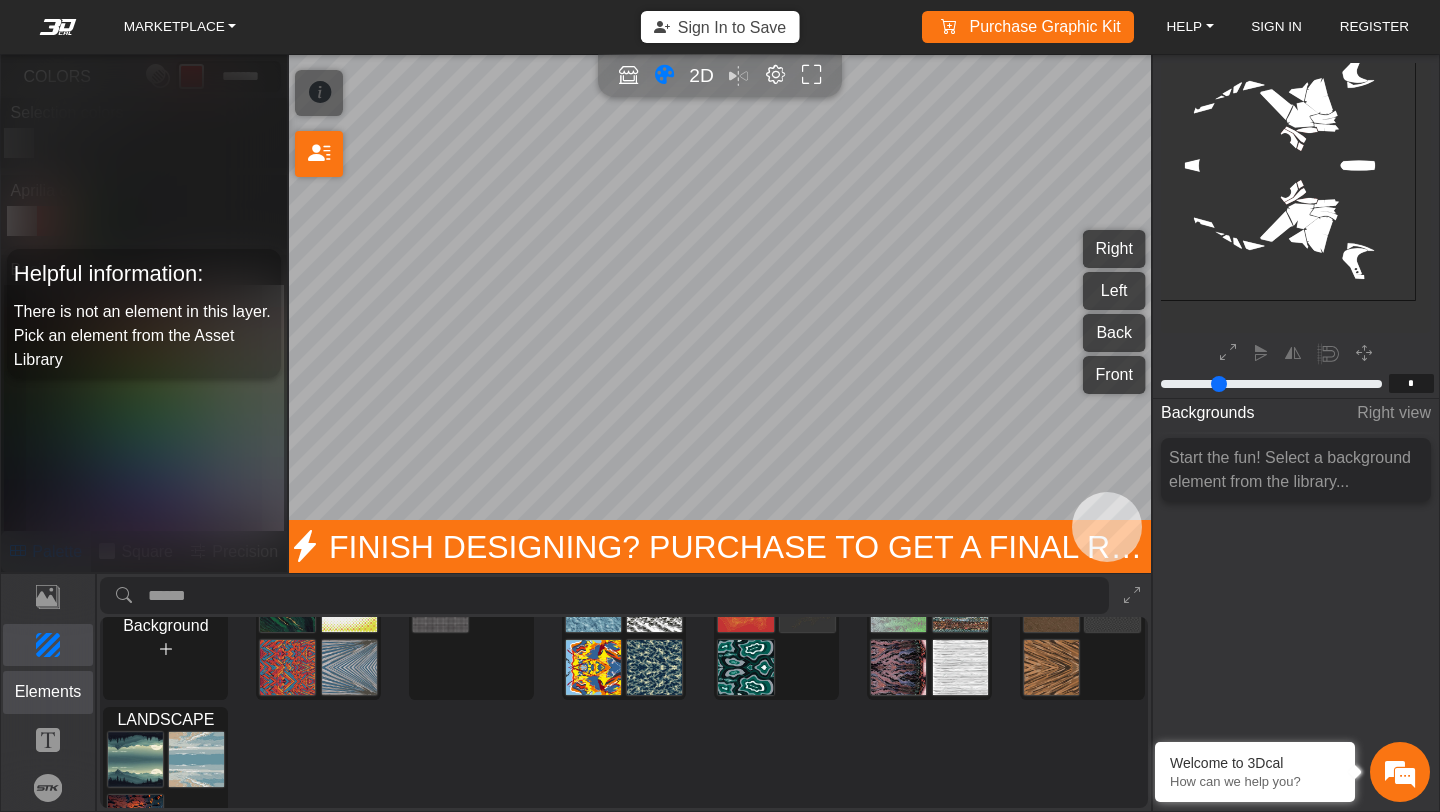click on "Elements" at bounding box center [48, 692] 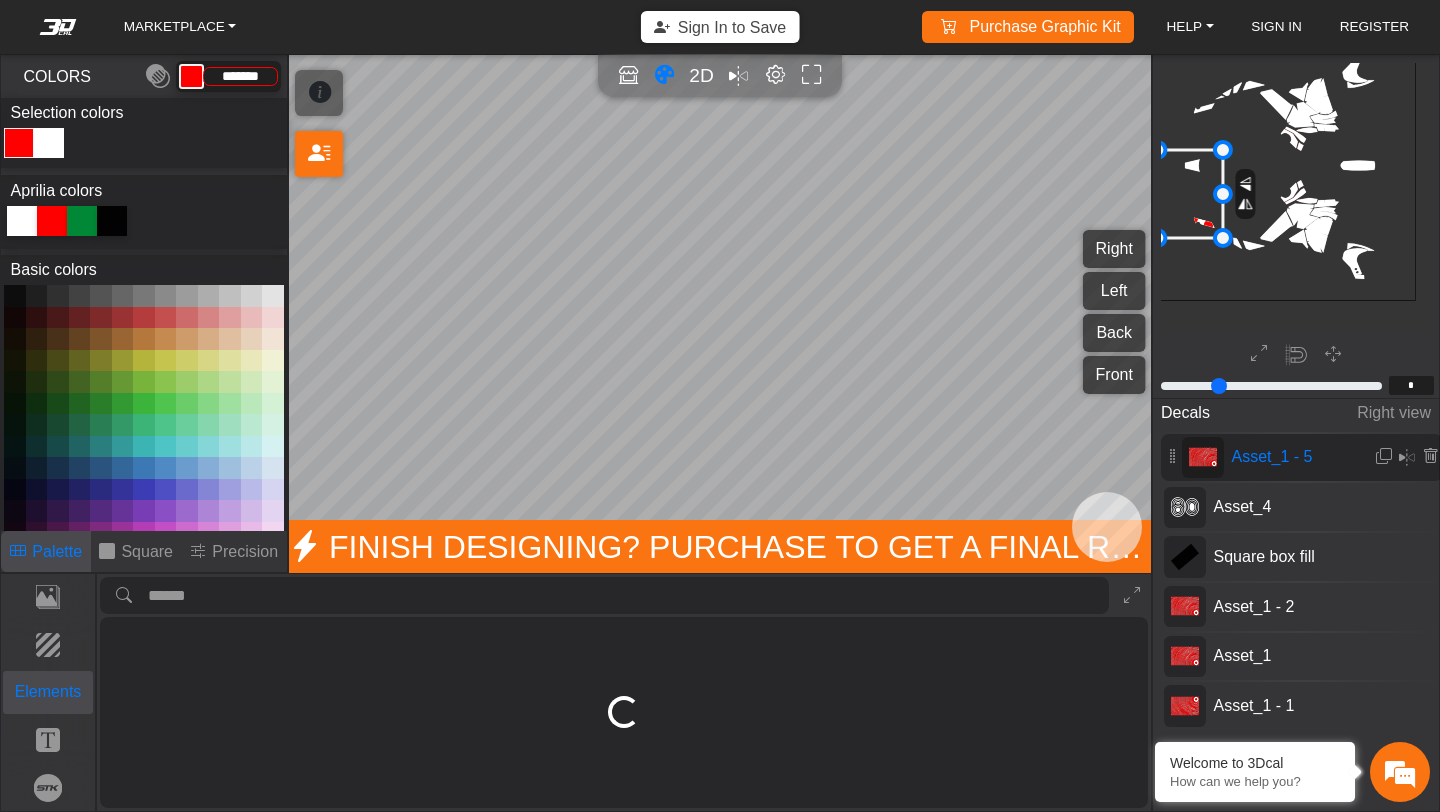 scroll, scrollTop: 0, scrollLeft: 0, axis: both 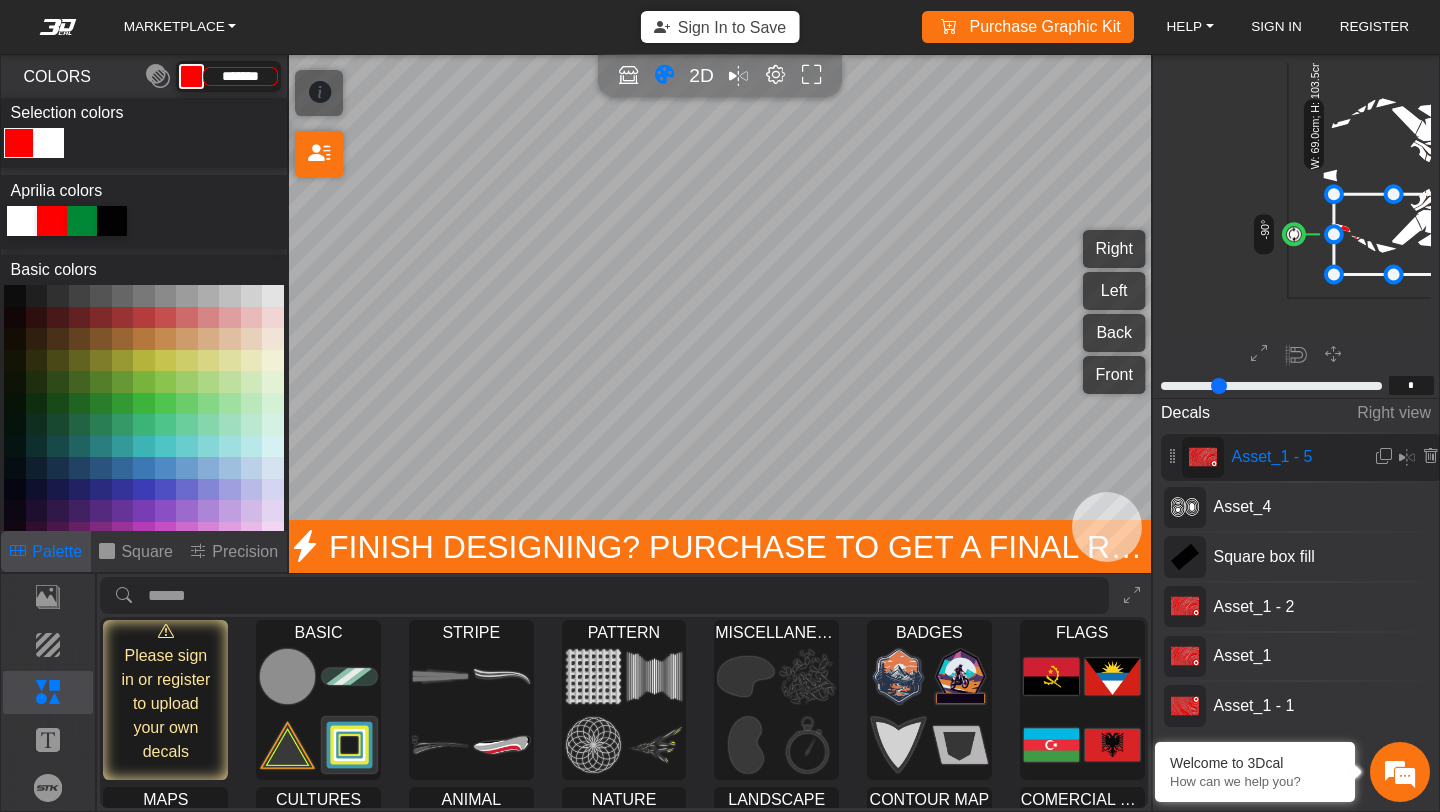 drag, startPoint x: 1317, startPoint y: 194, endPoint x: 1412, endPoint y: 227, distance: 100.56838 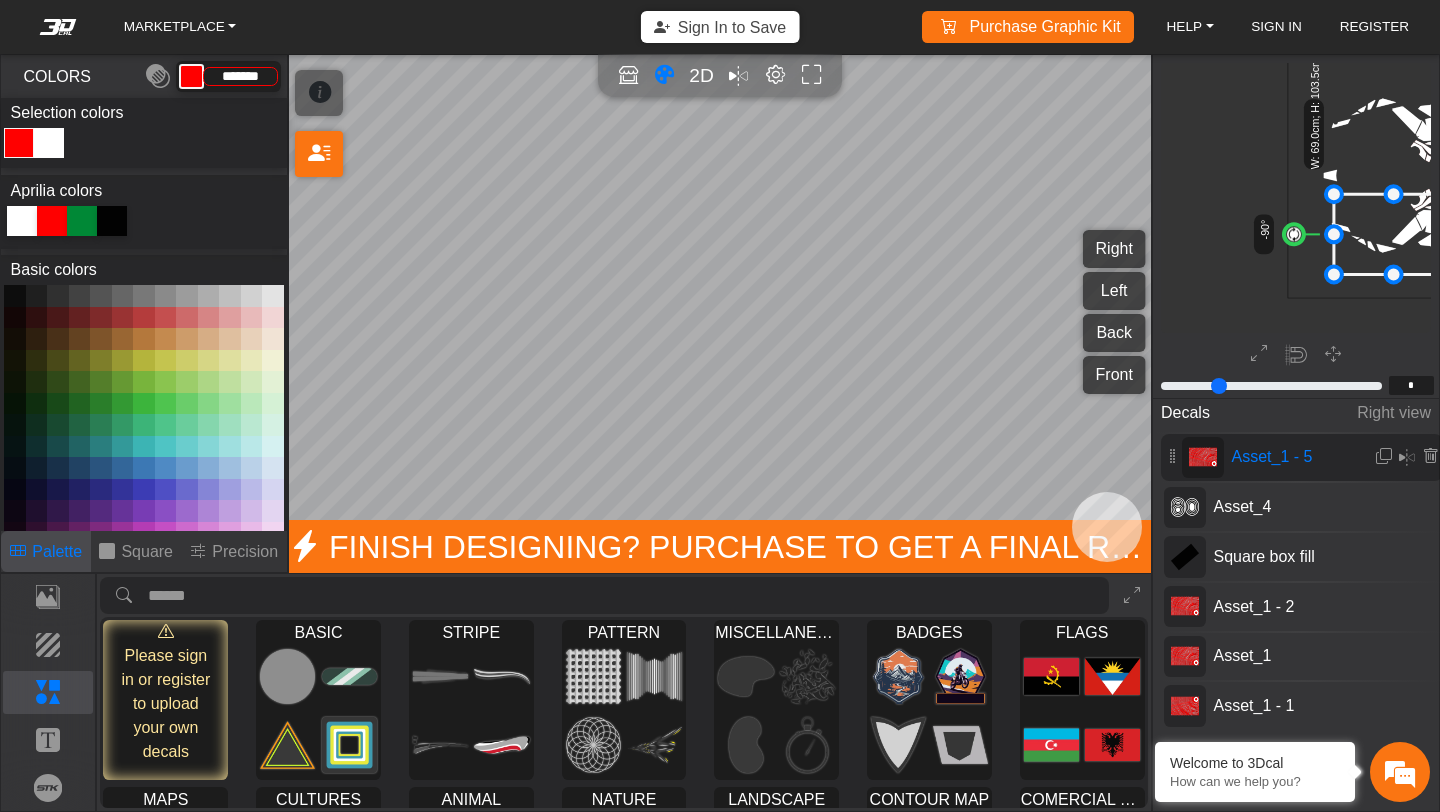 click 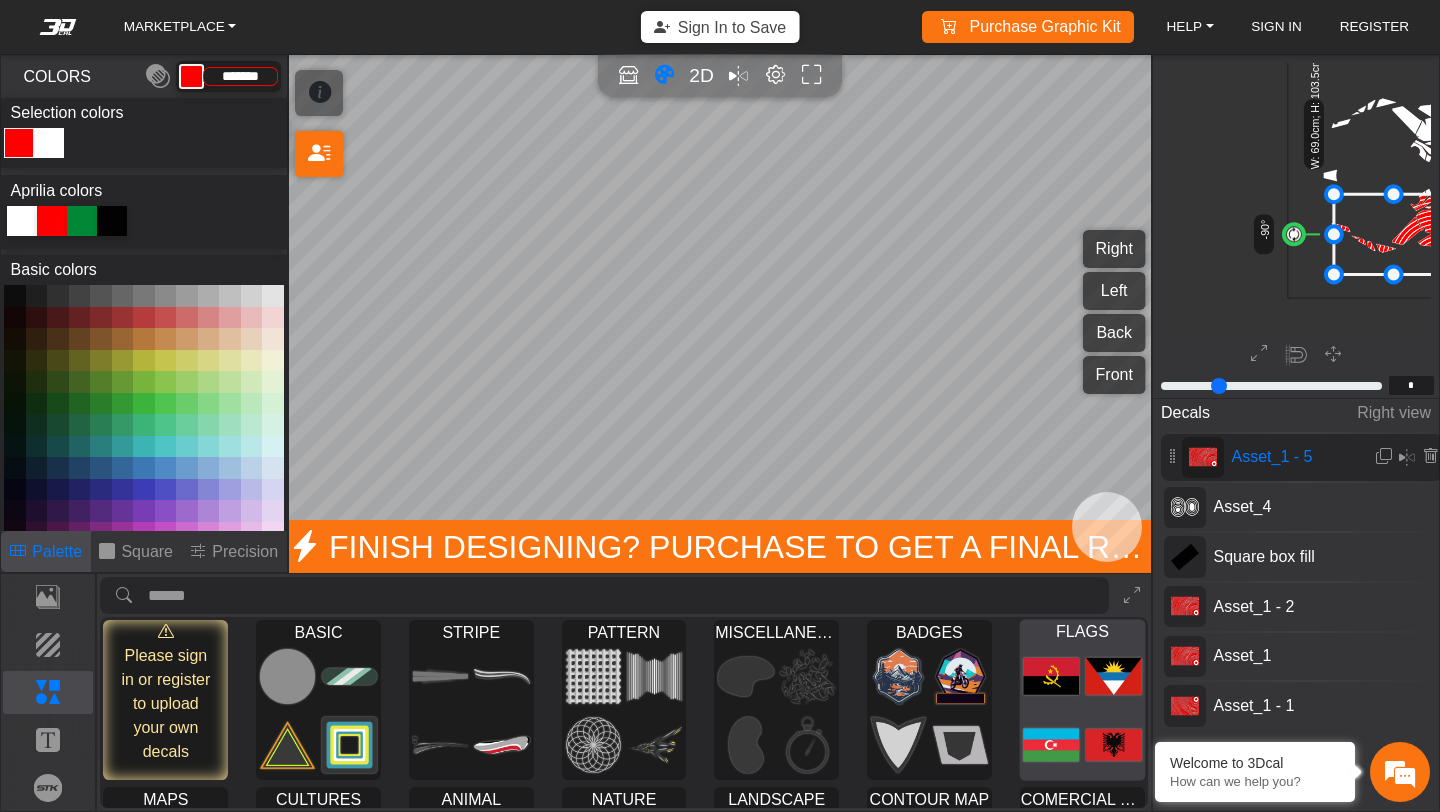 click at bounding box center [1113, 676] 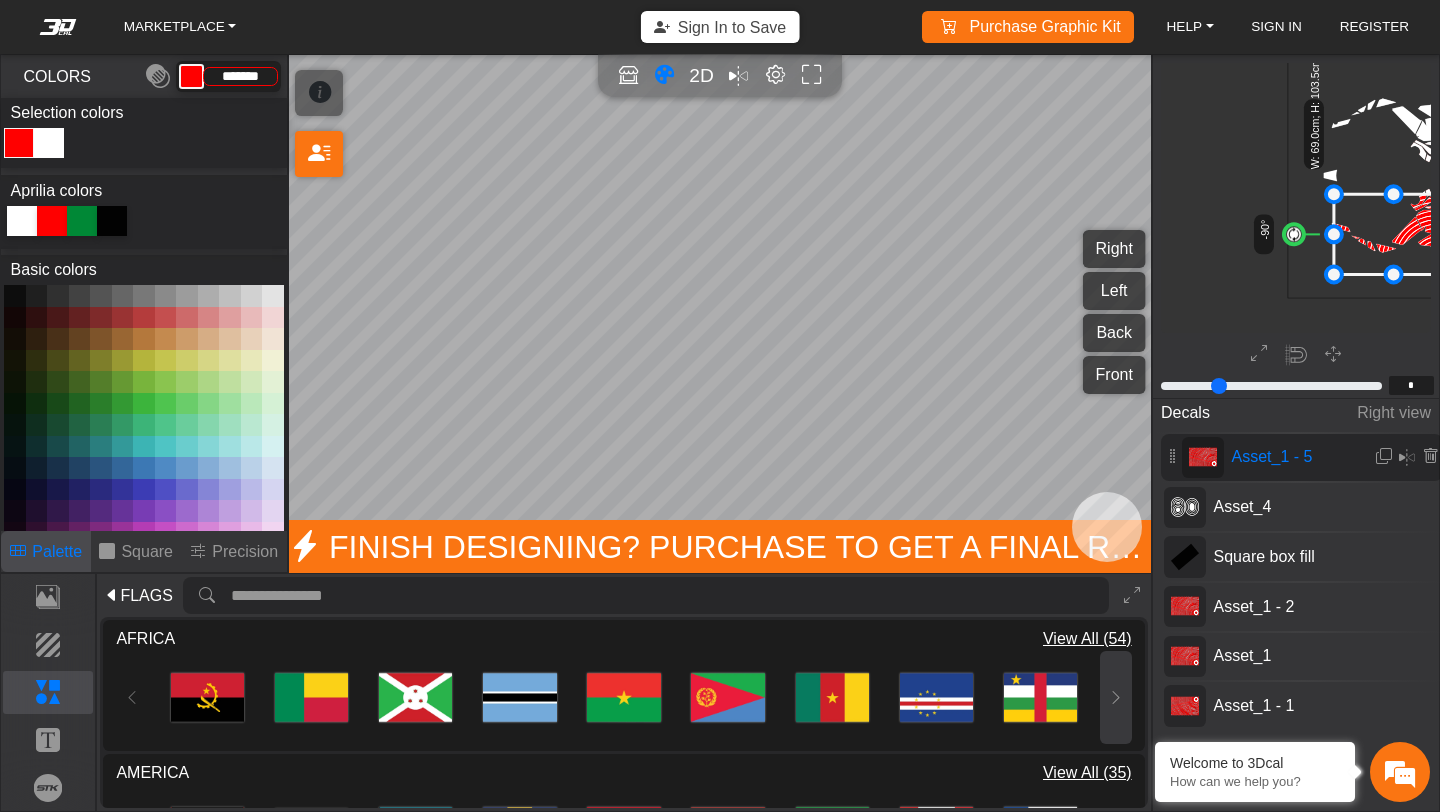 click at bounding box center [1116, 697] 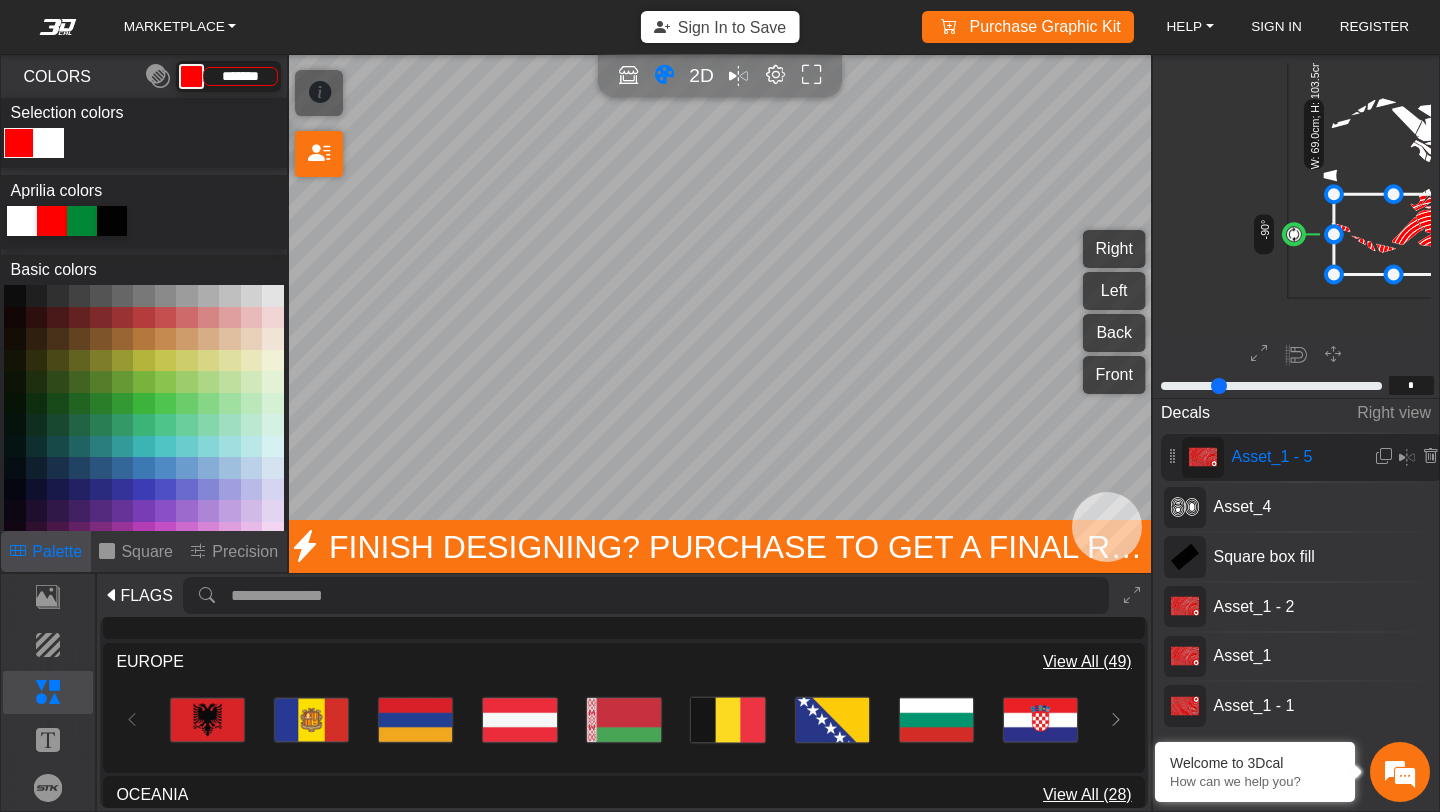 scroll, scrollTop: 382, scrollLeft: 0, axis: vertical 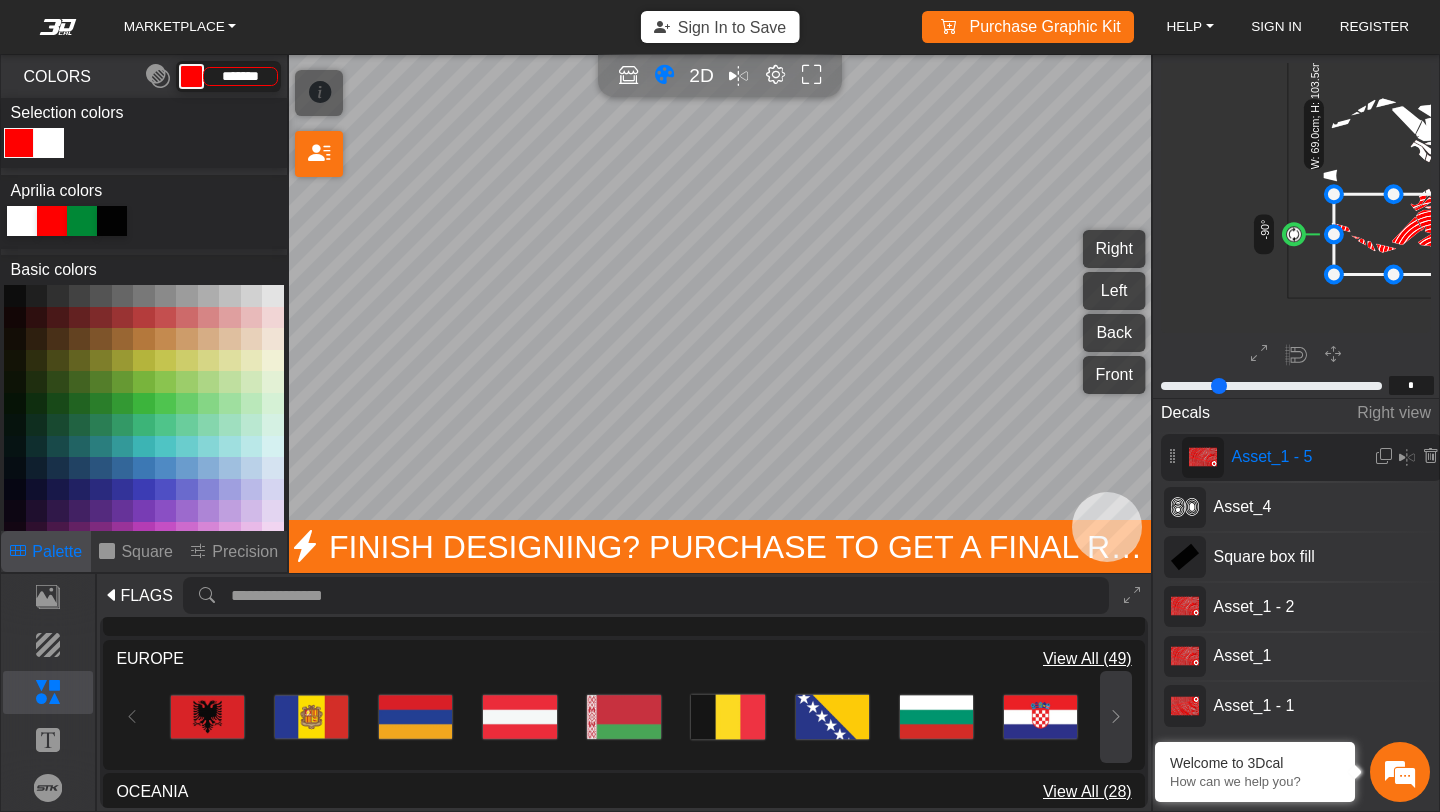 click at bounding box center (1116, 716) 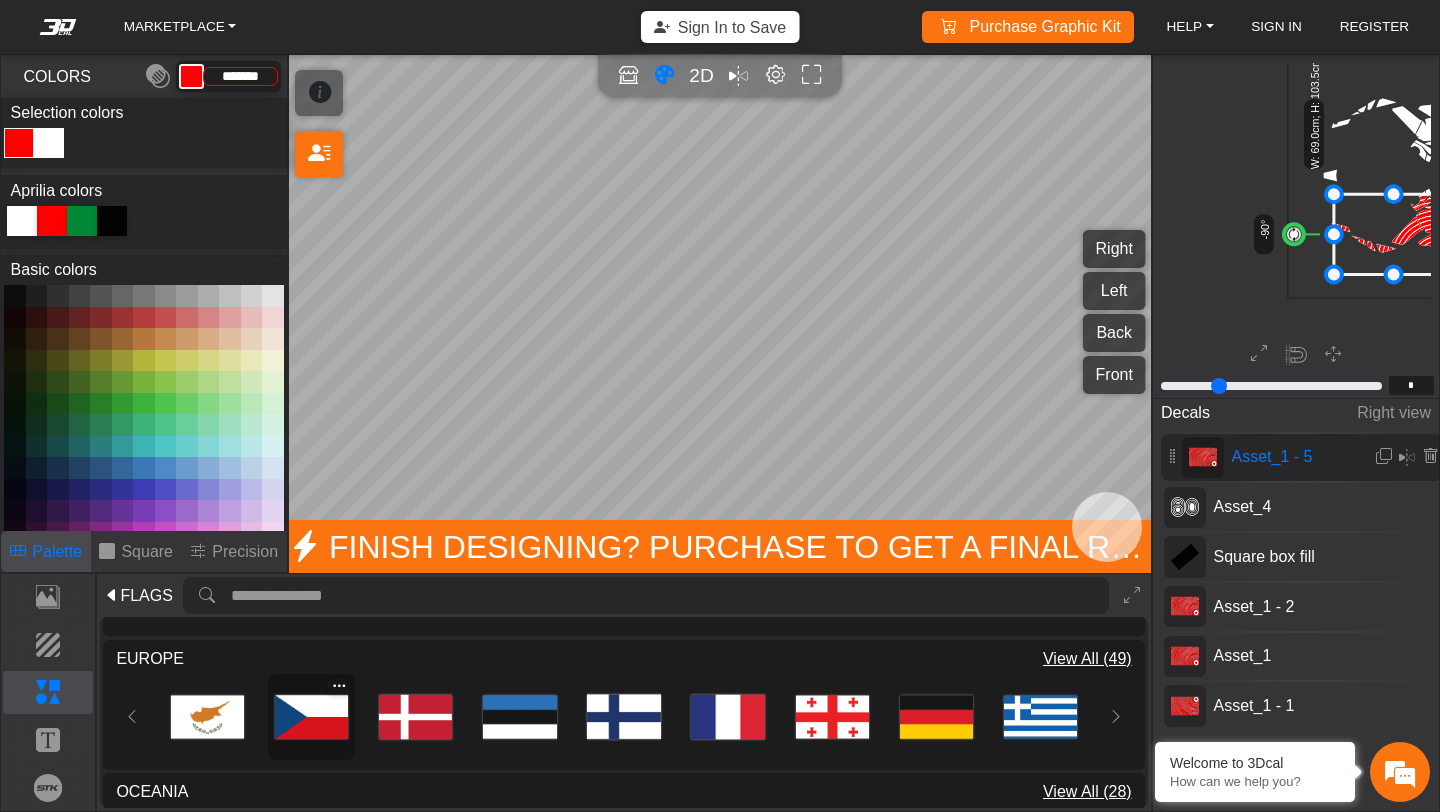 click at bounding box center (311, 716) 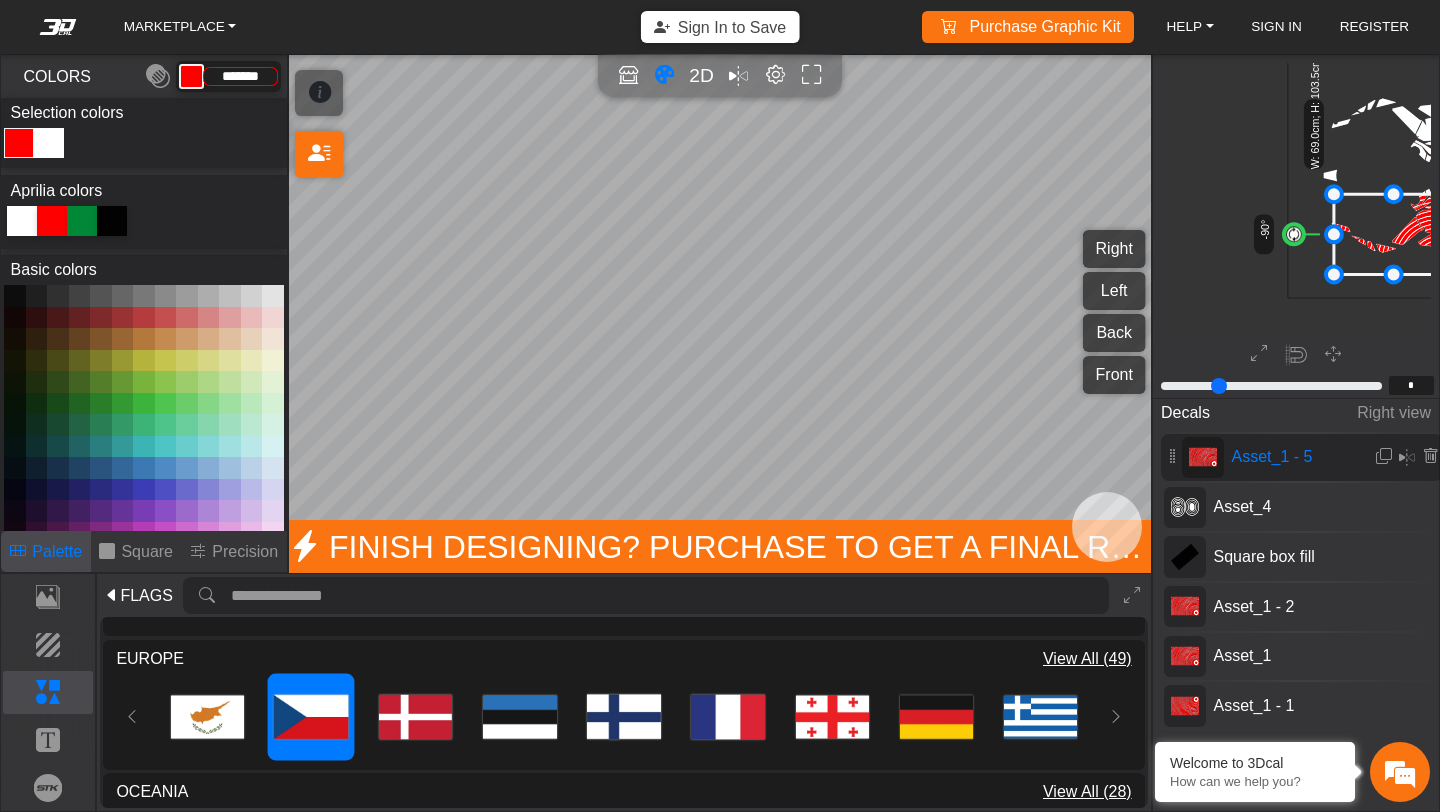 click 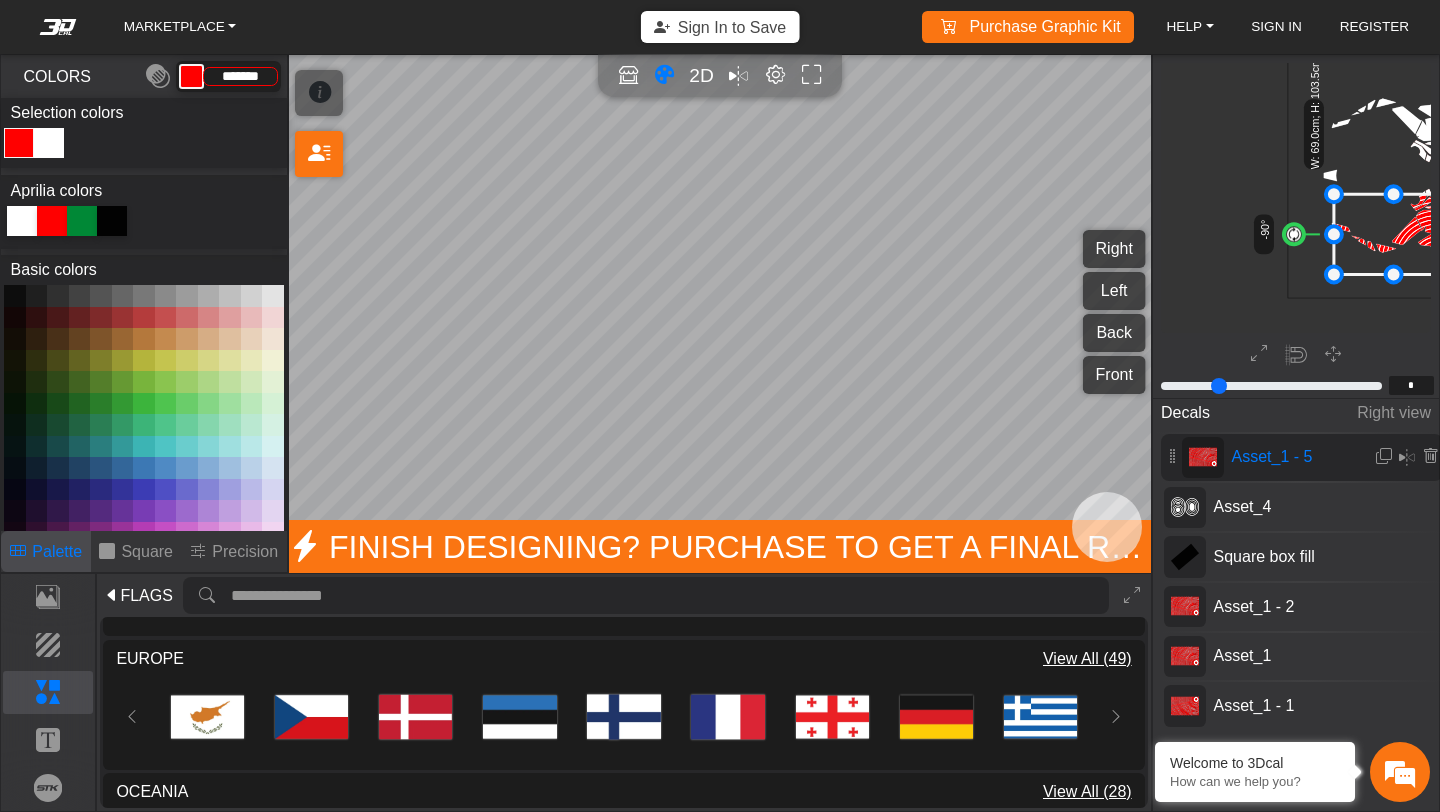 click 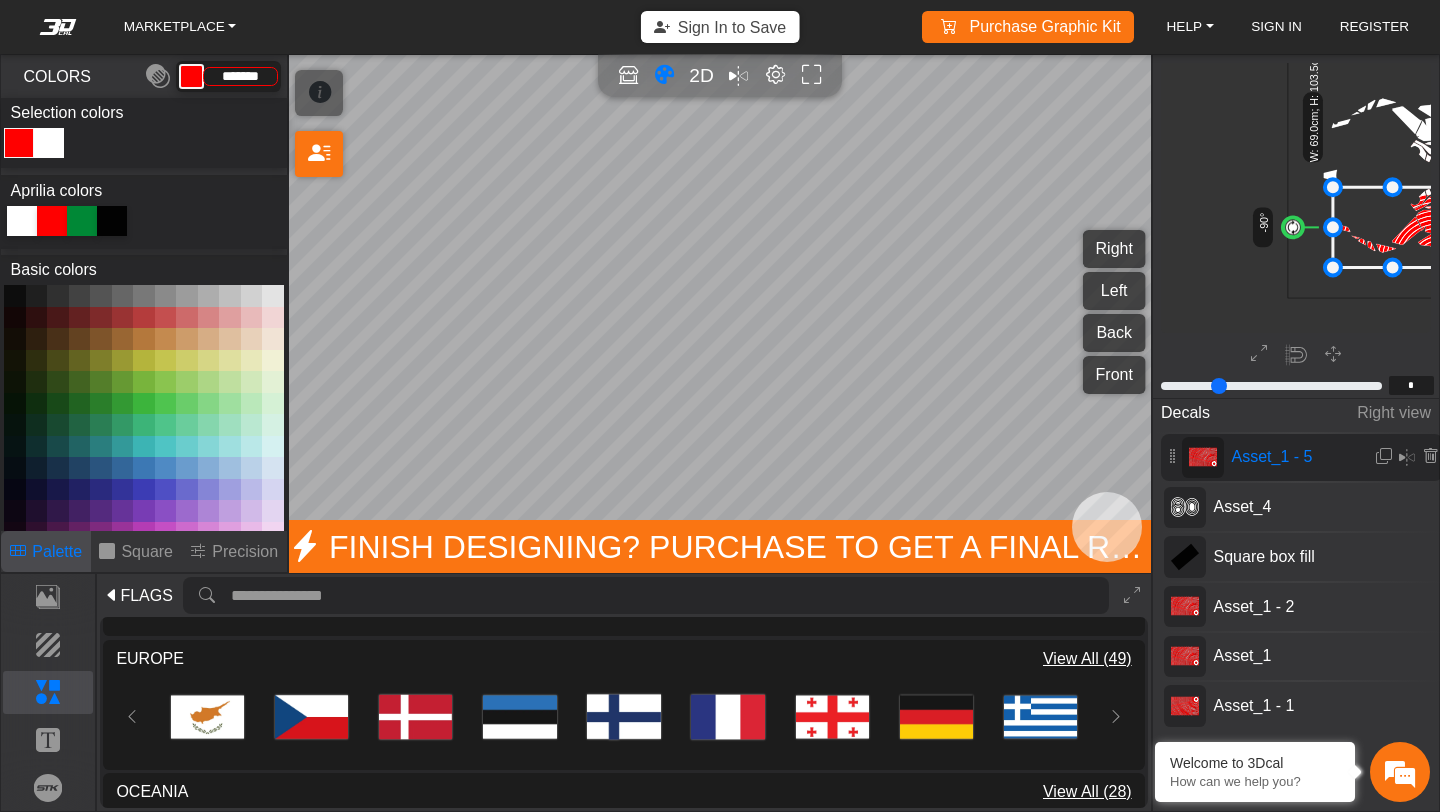 click 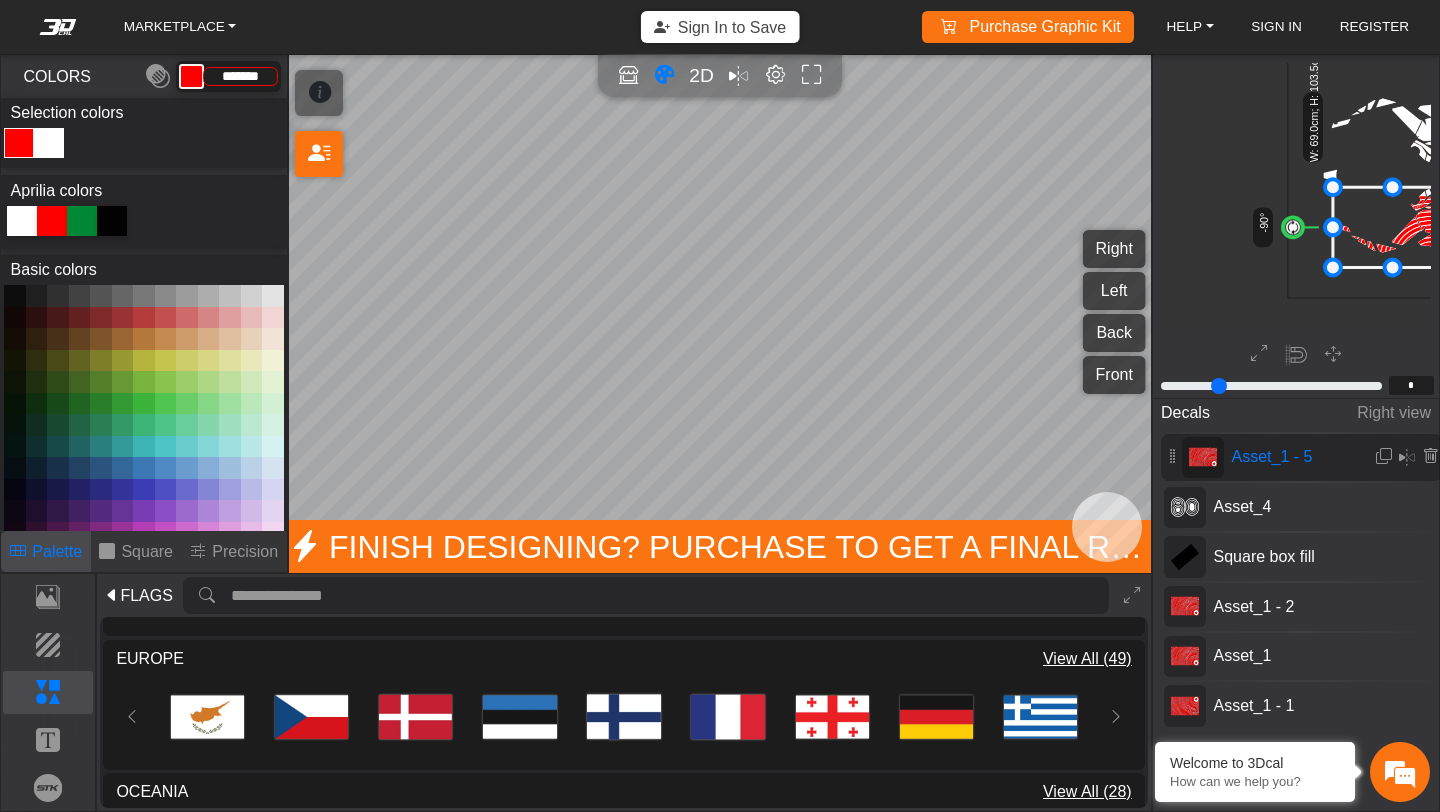 click 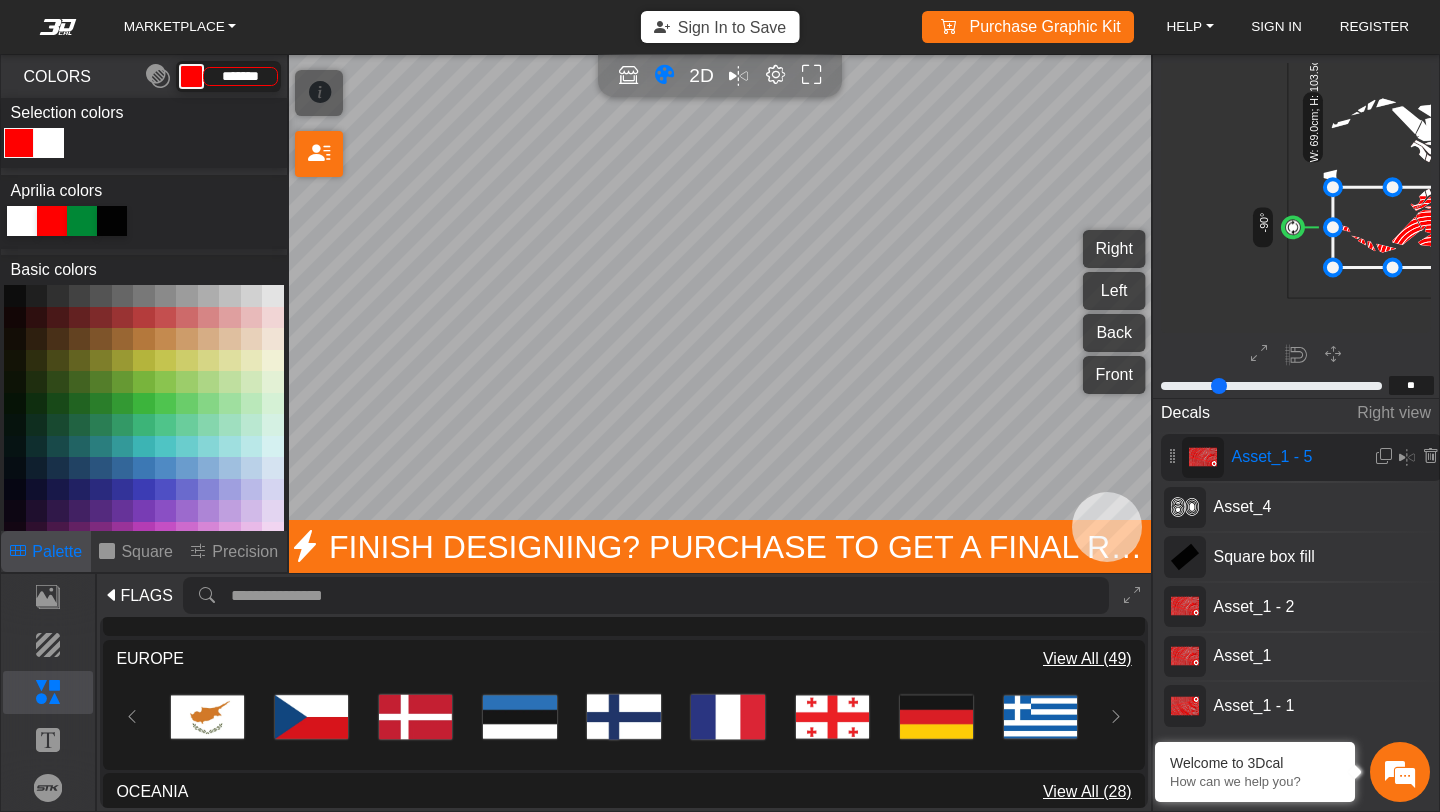 type on "*********" 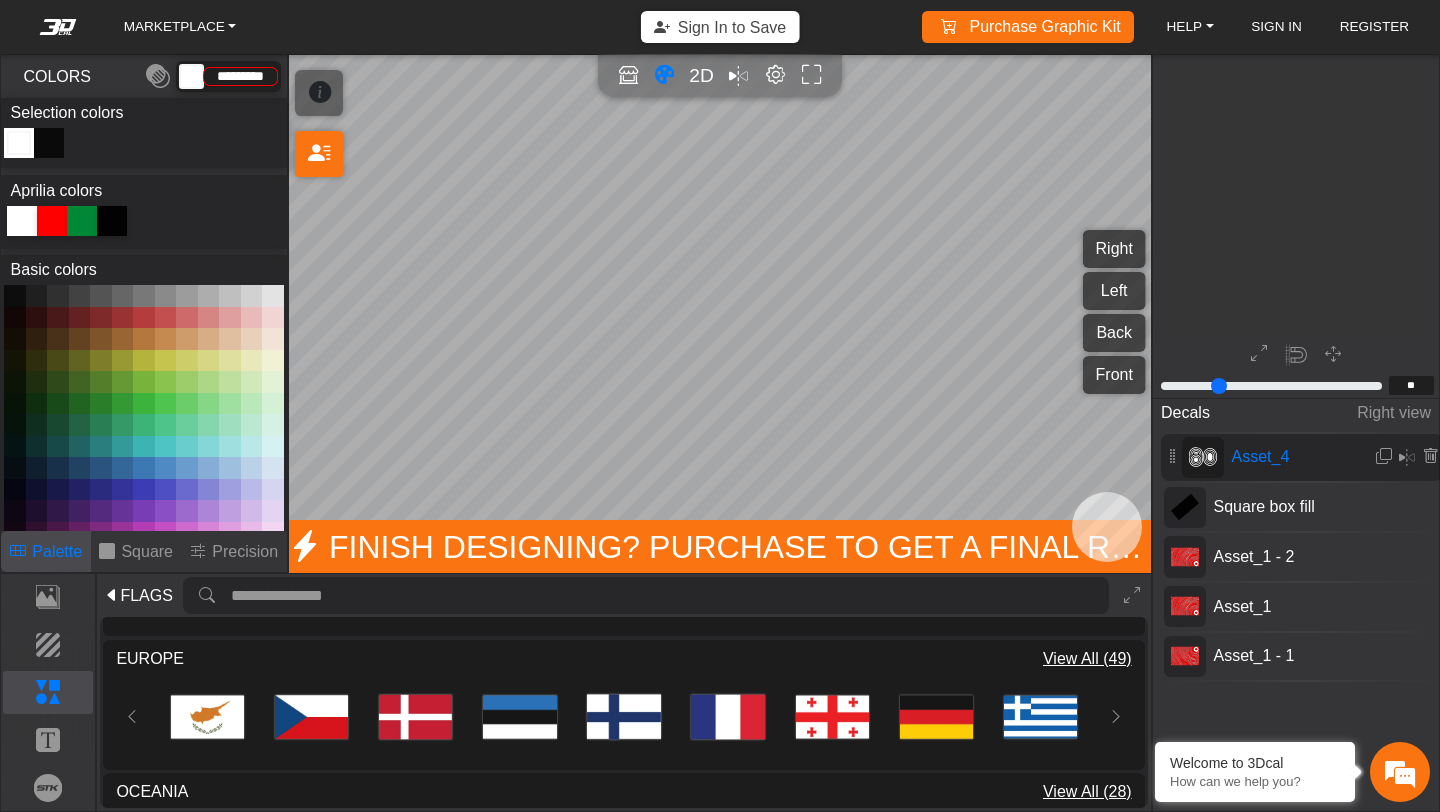scroll, scrollTop: 1563, scrollLeft: 1485, axis: both 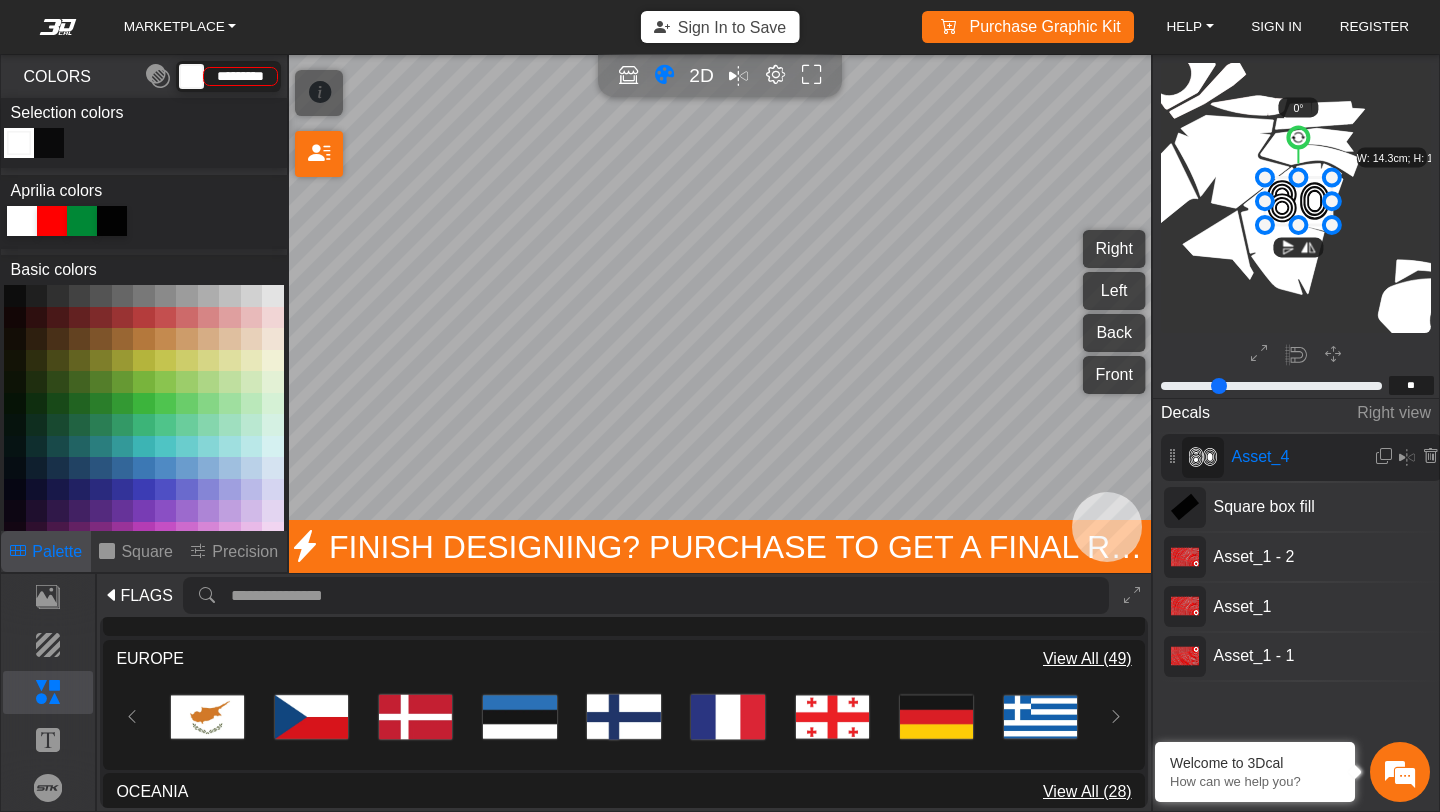 click 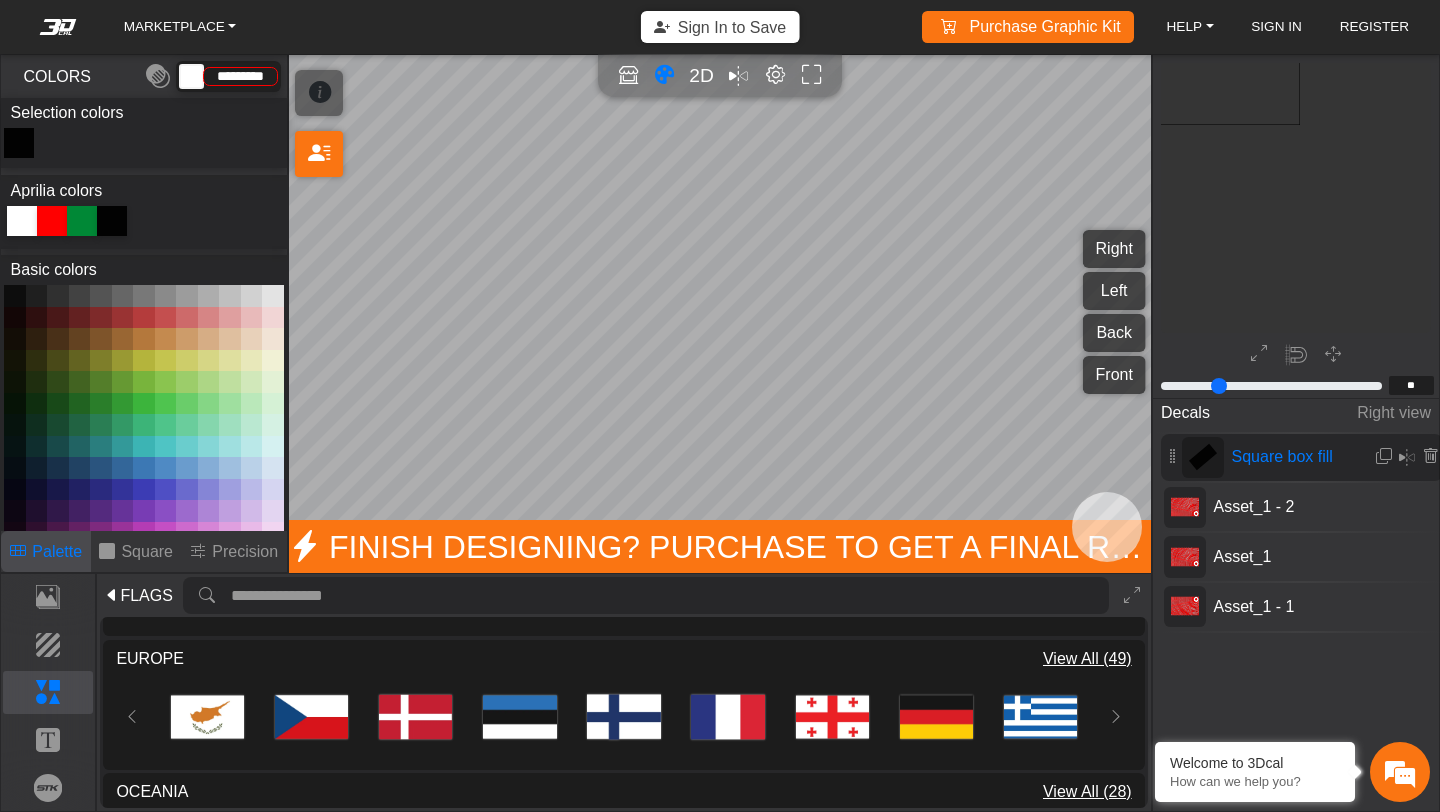type on "*" 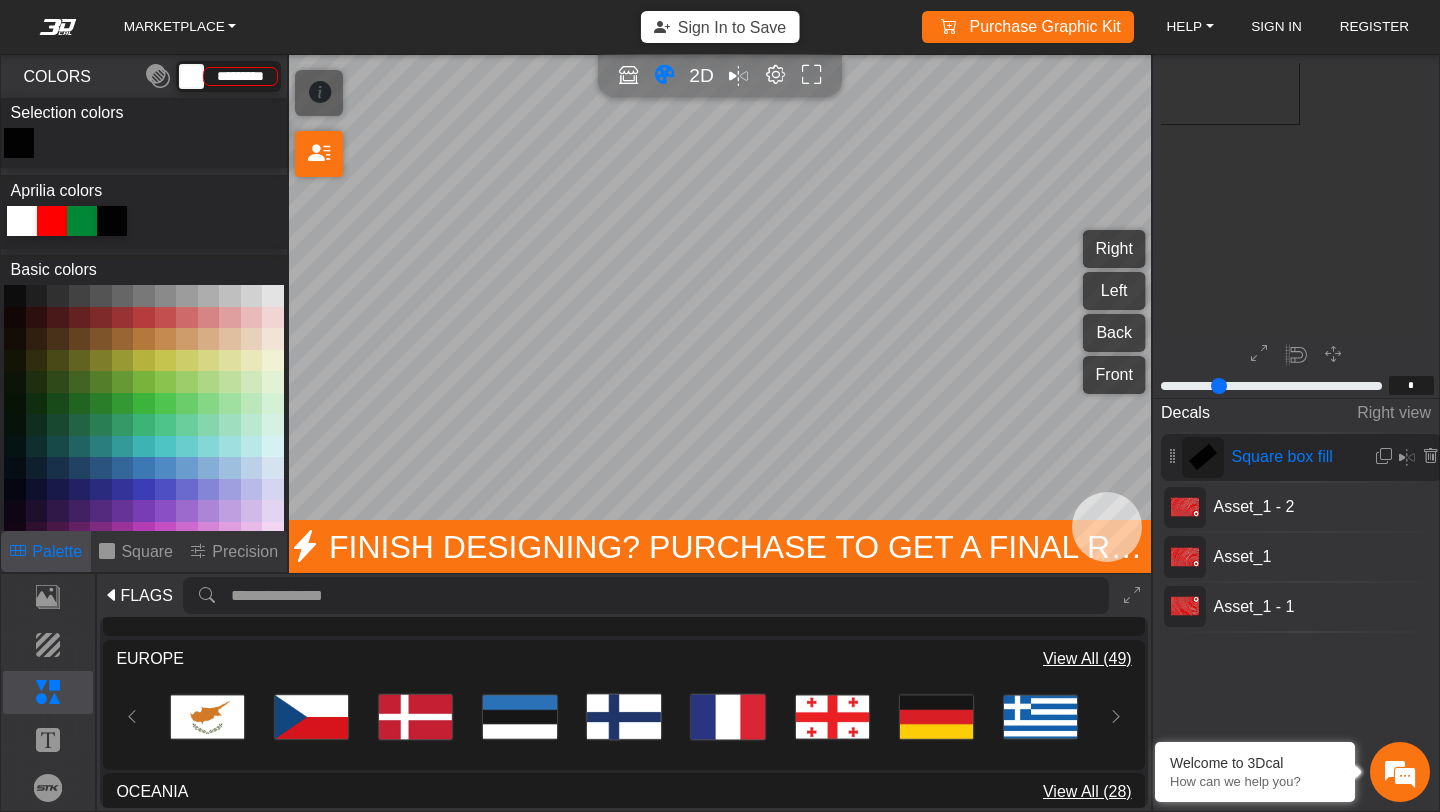 type on "*******" 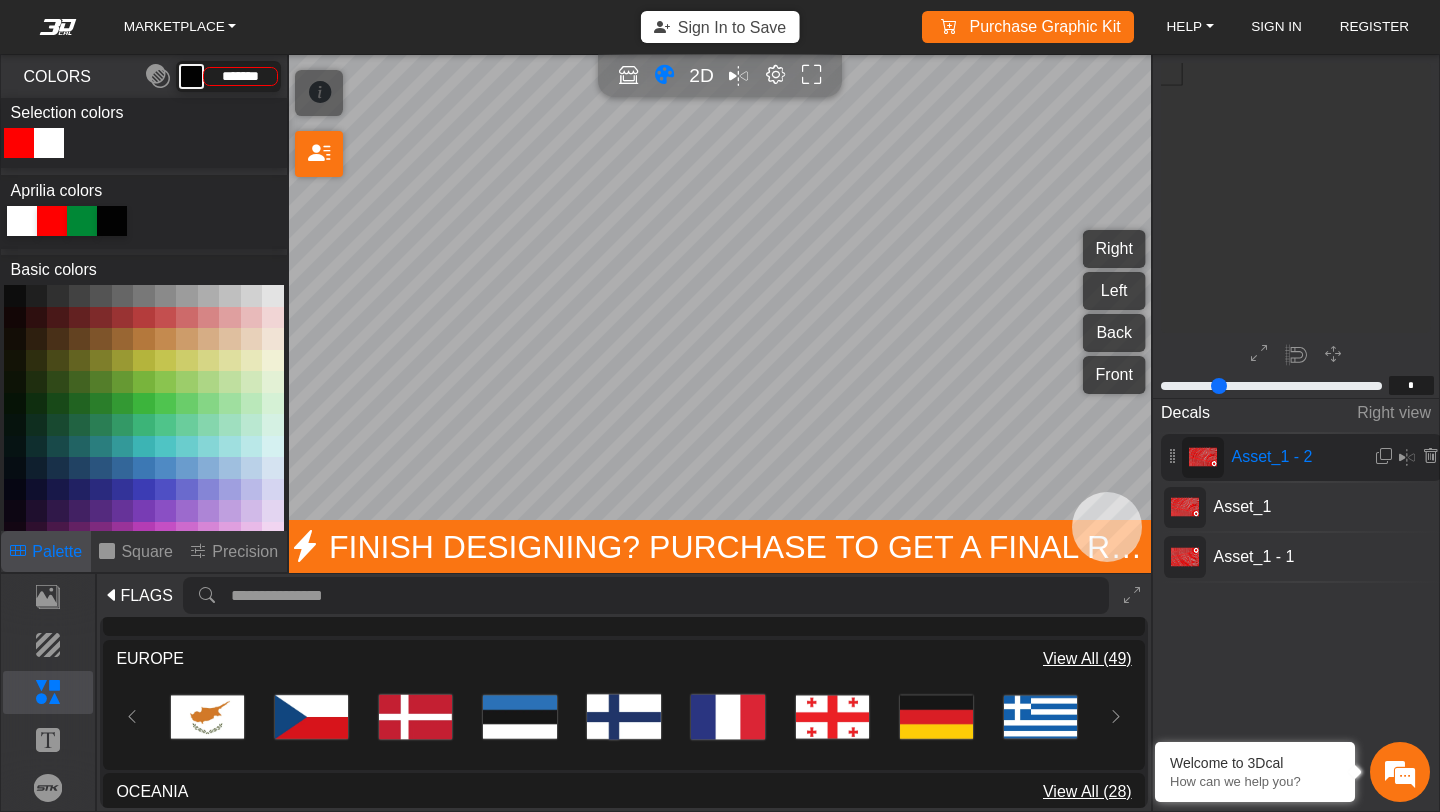 type on "*" 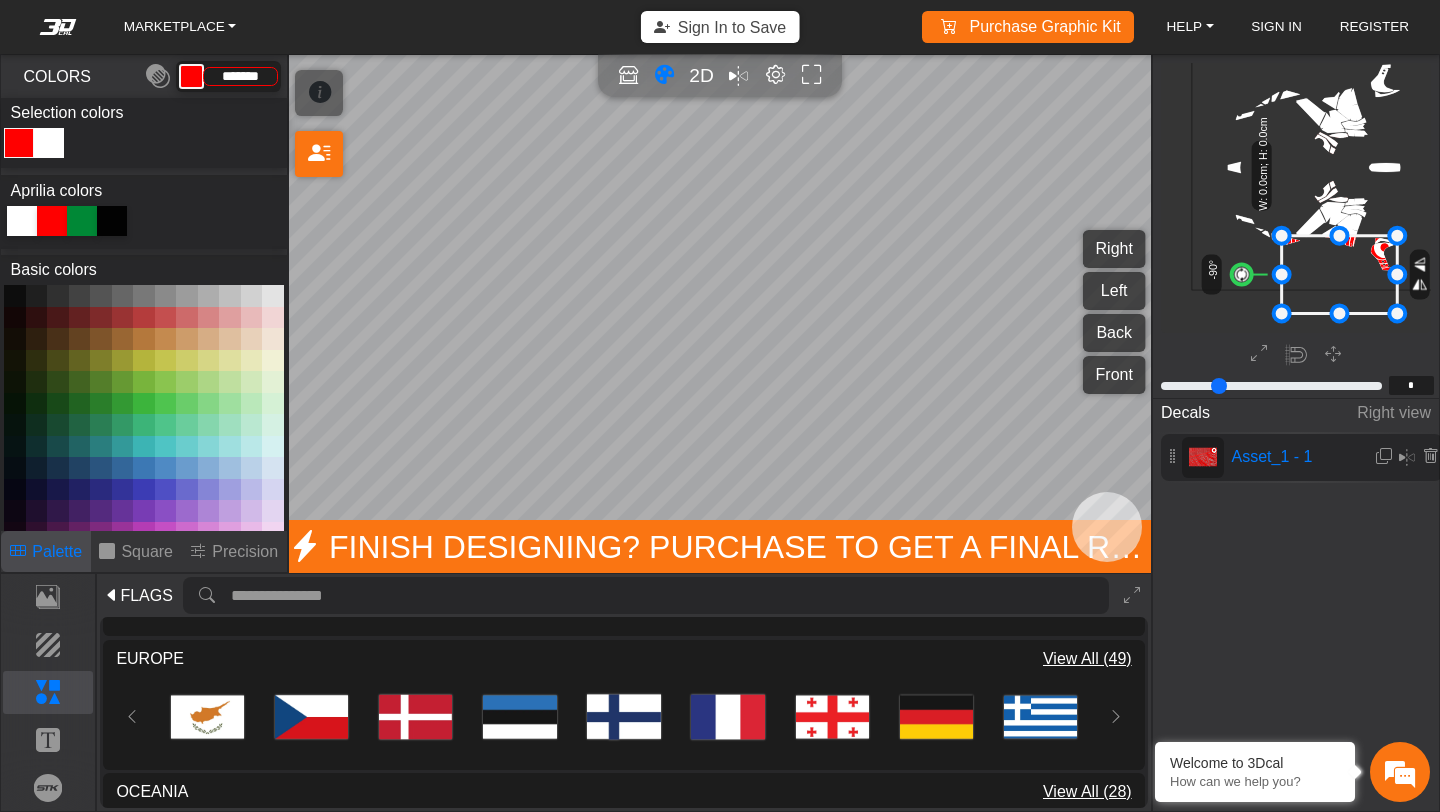 scroll, scrollTop: 340, scrollLeft: 258, axis: both 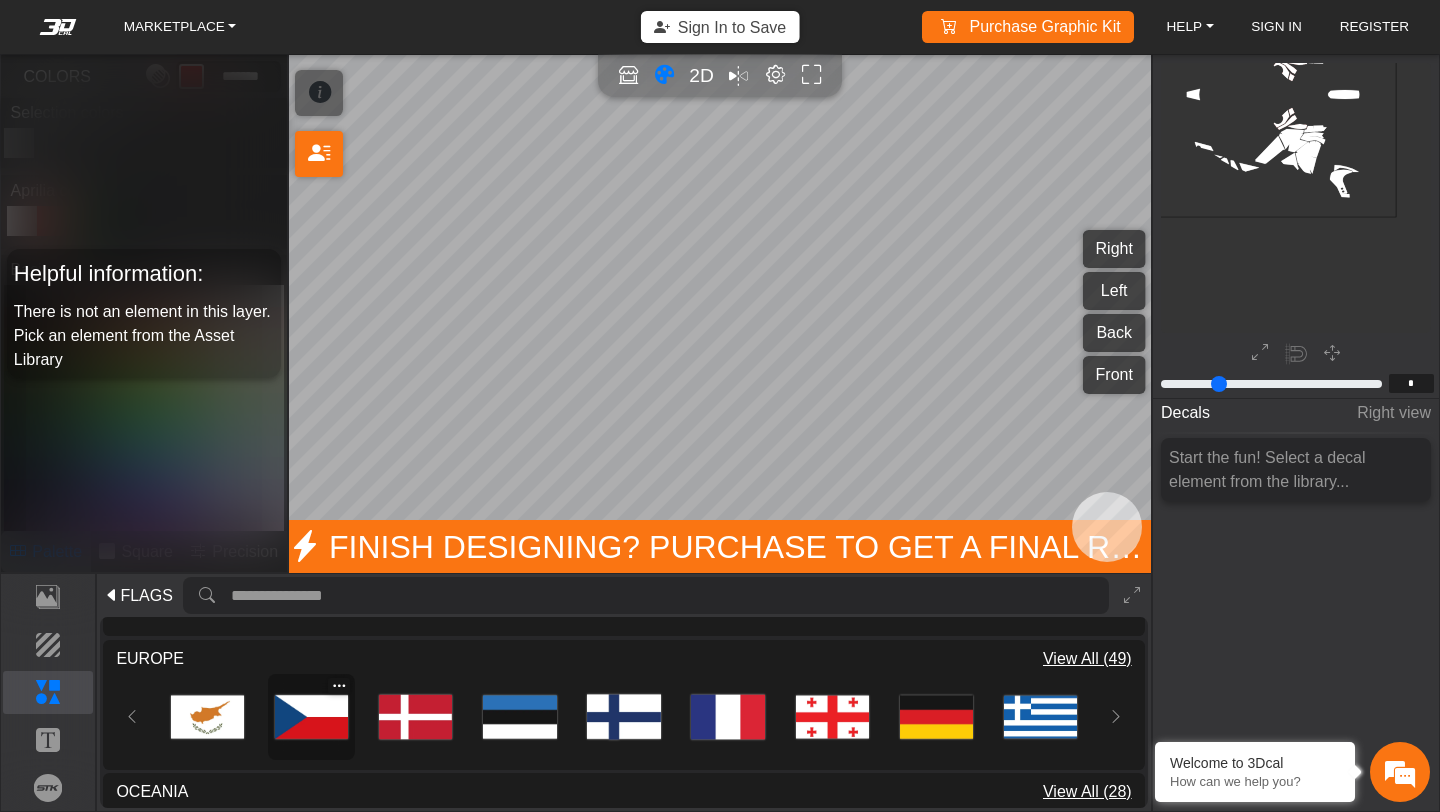 click at bounding box center [311, 716] 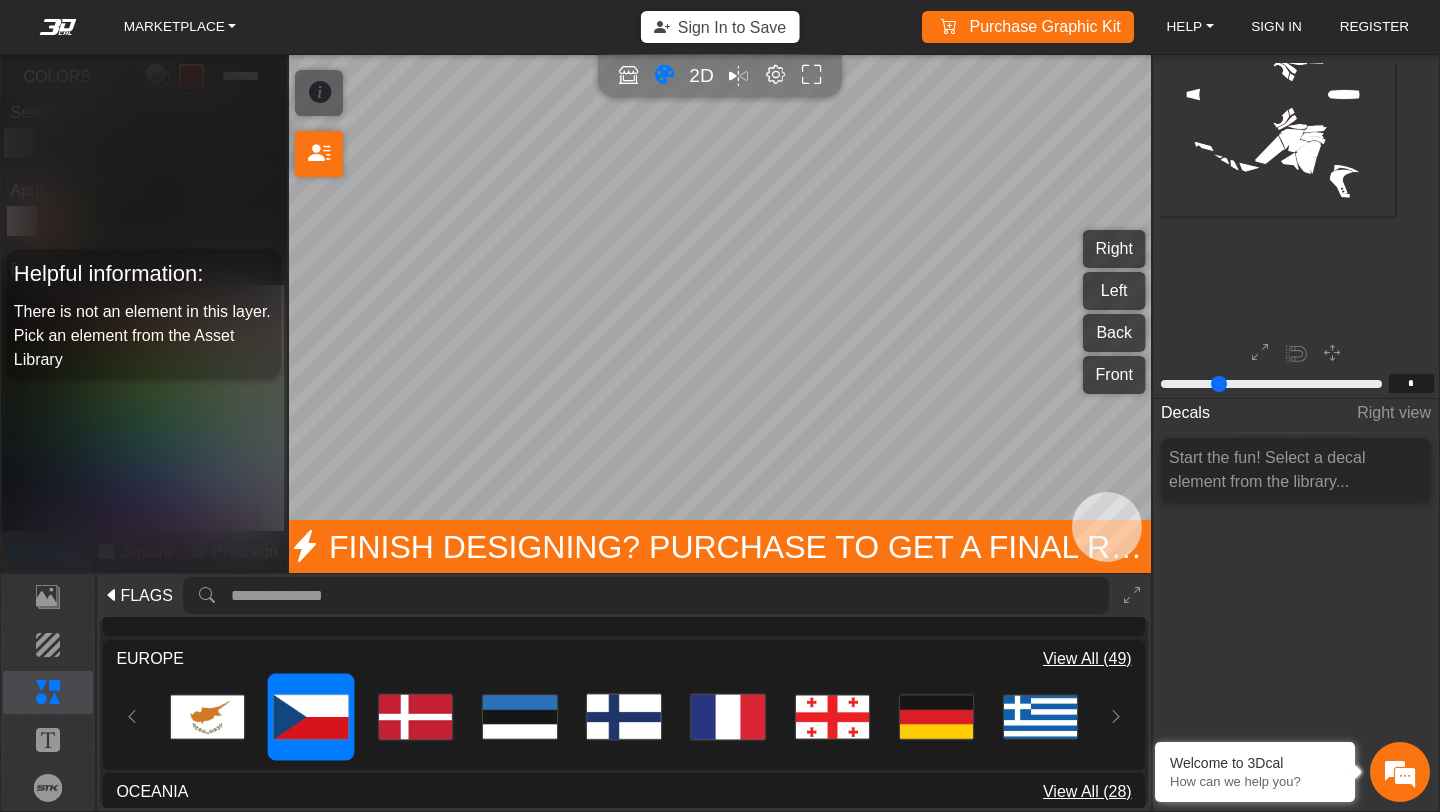 click on "background_wire_template_bg
decal_tuareg660_right decal_tuareg660_left decal_tuareg660_back decal_tuareg660_front text_tuareg660_right text_tuareg660_left text_tuareg660_back text_tuareg660_front brand_tuareg660_right brand_tuareg660_left brand_tuareg660_back brand_tuareg660_front Wire Template -90° W: 66.8cm; H: 100.3cm" 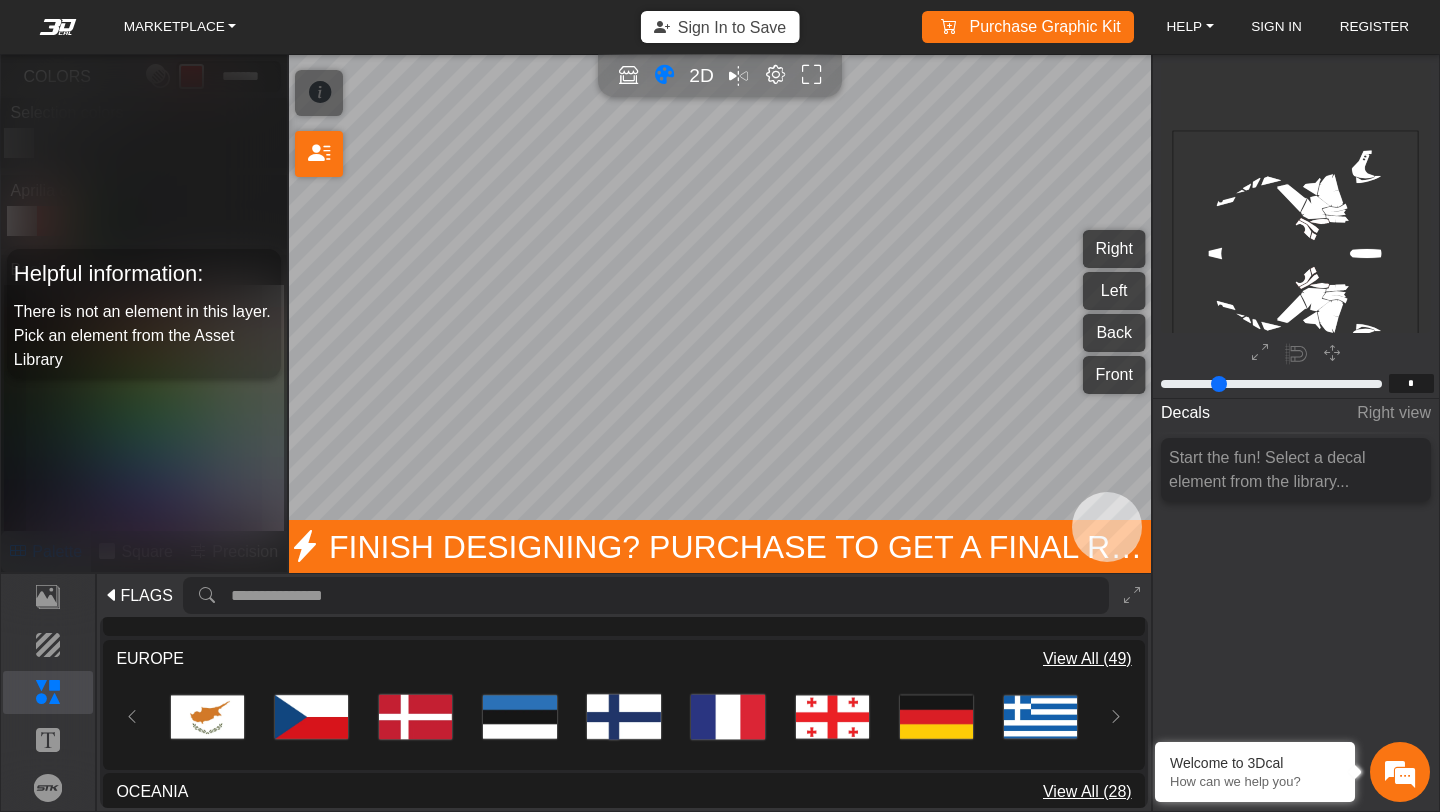 scroll, scrollTop: 189, scrollLeft: 230, axis: both 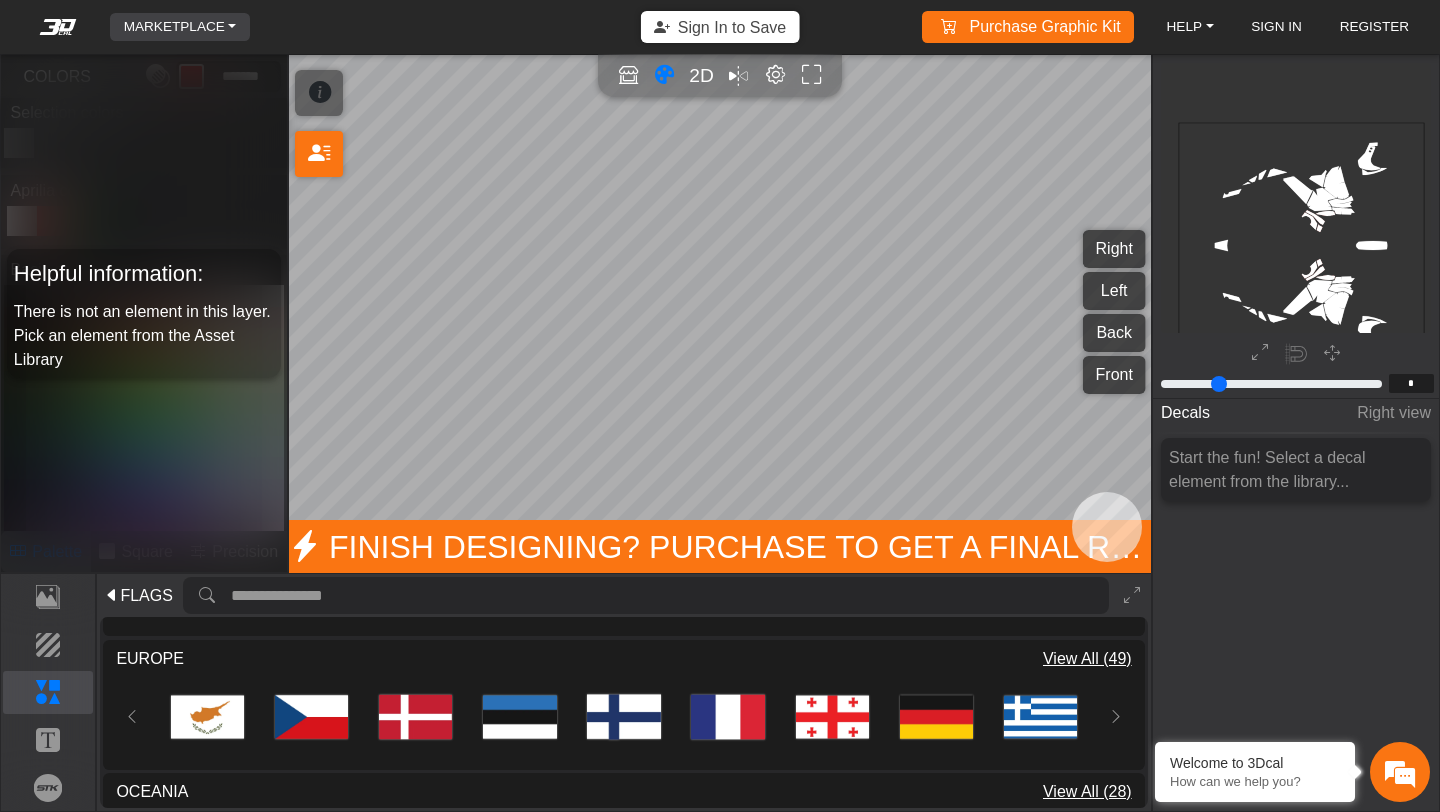click on "MARKETPLACE" at bounding box center [180, 27] 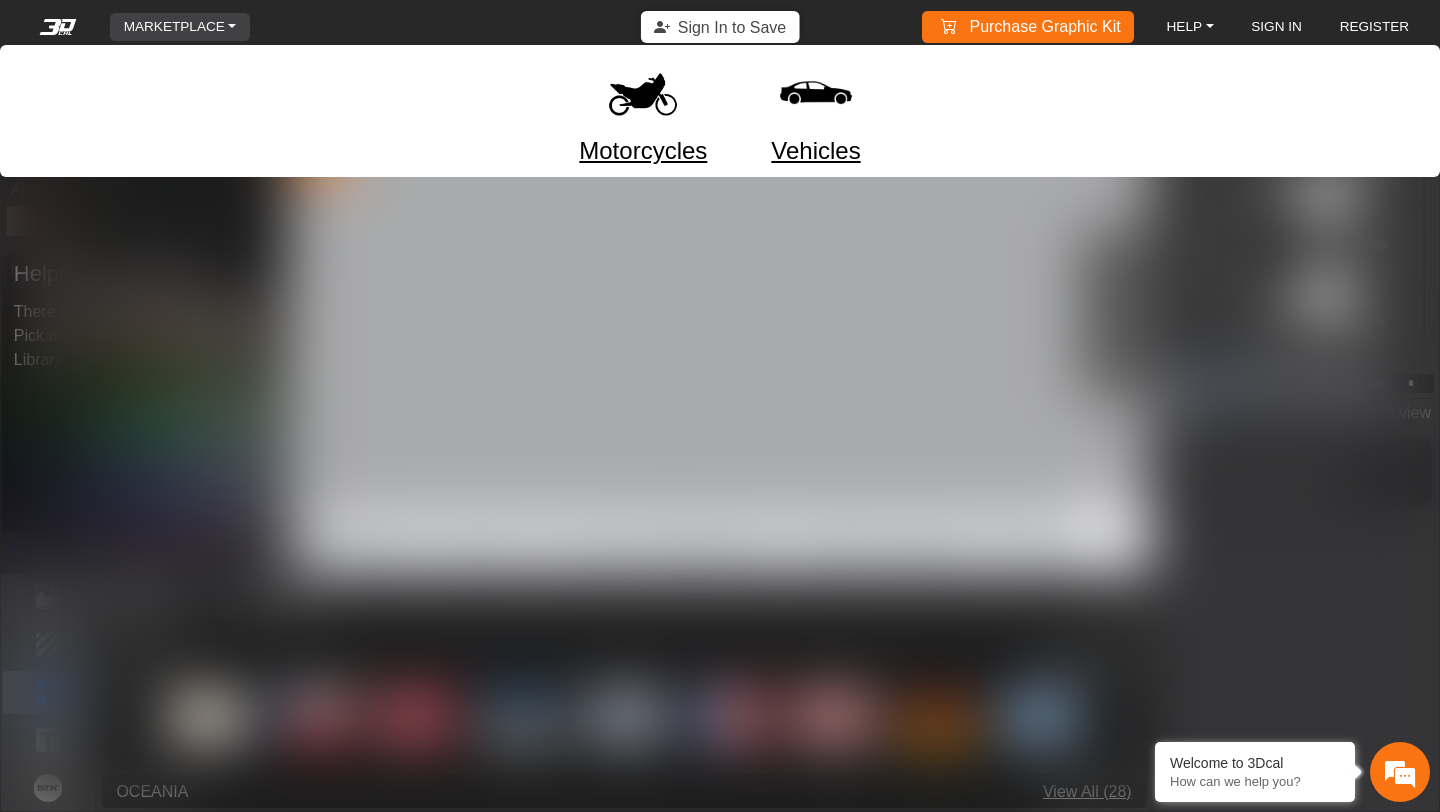 click on "MARKETPLACE" at bounding box center (180, 27) 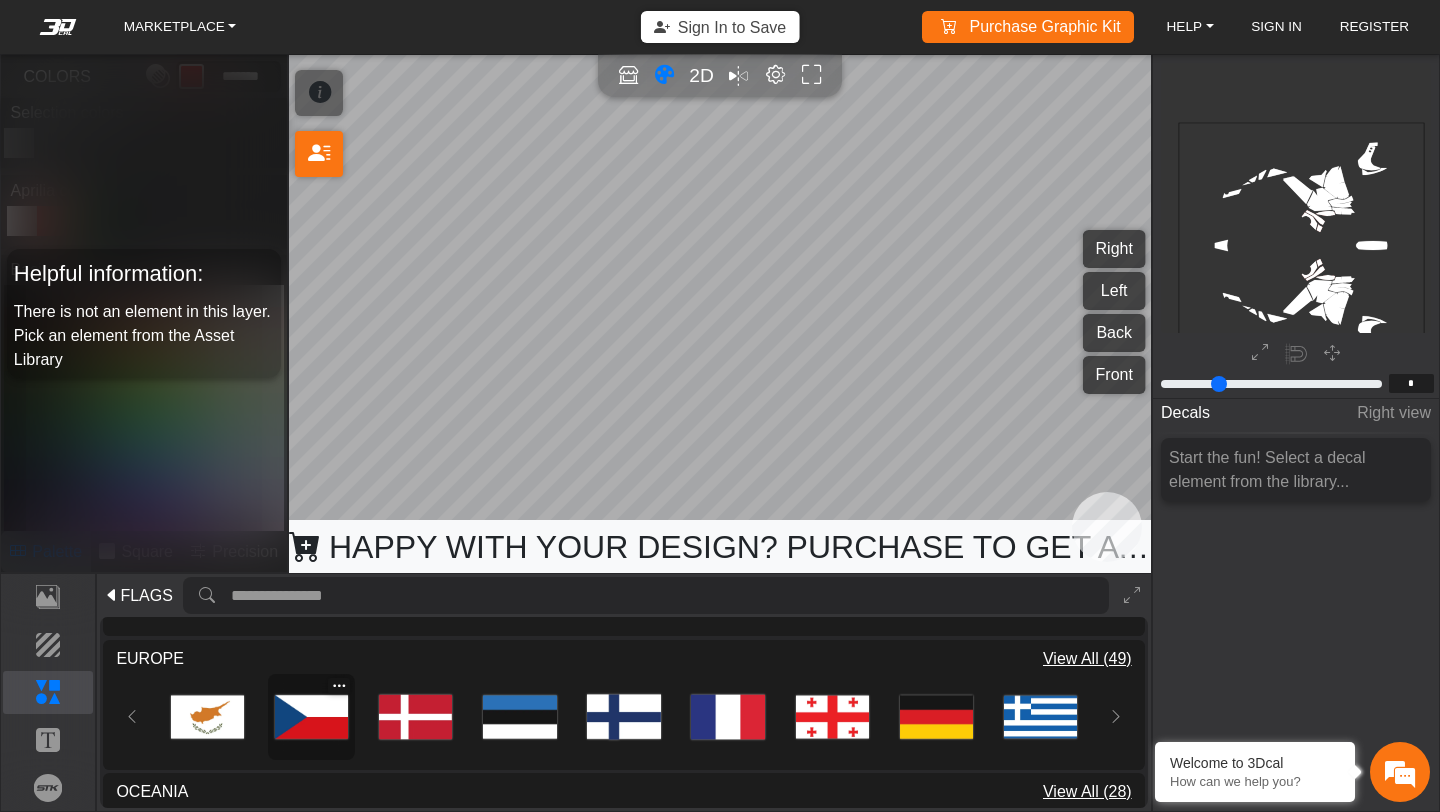 type on "**" 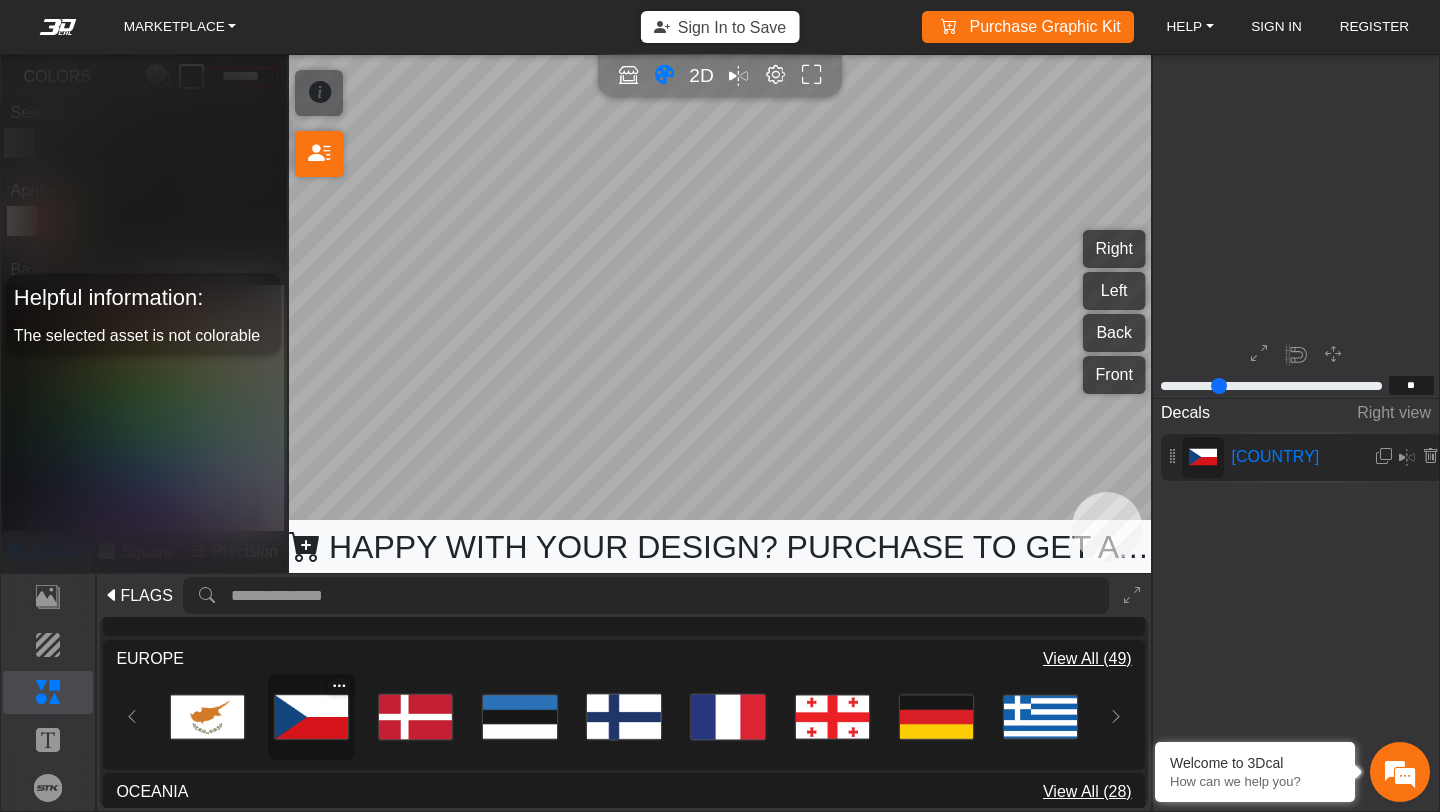 scroll, scrollTop: 1730, scrollLeft: 1649, axis: both 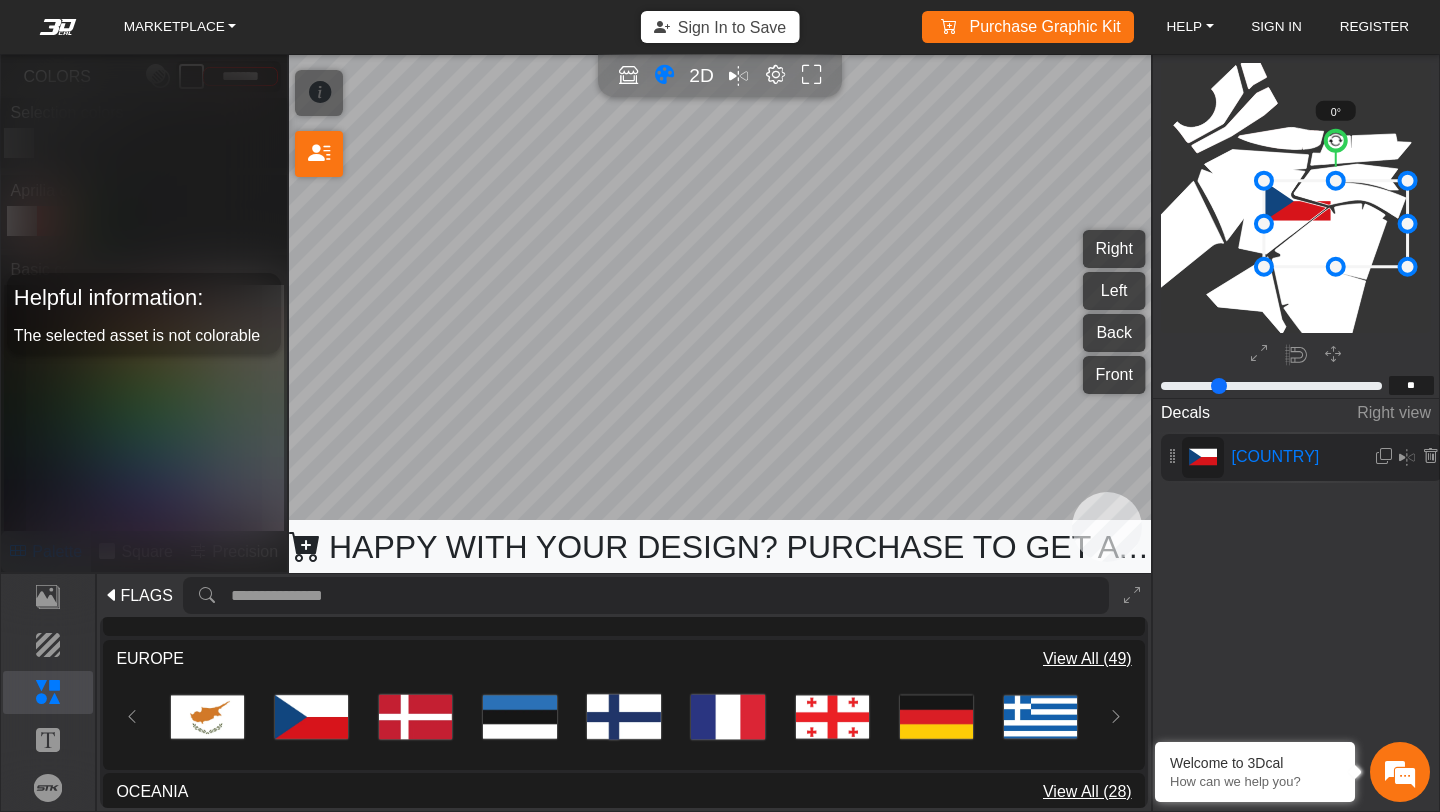 drag, startPoint x: 1336, startPoint y: 219, endPoint x: 1439, endPoint y: 334, distance: 154.38264 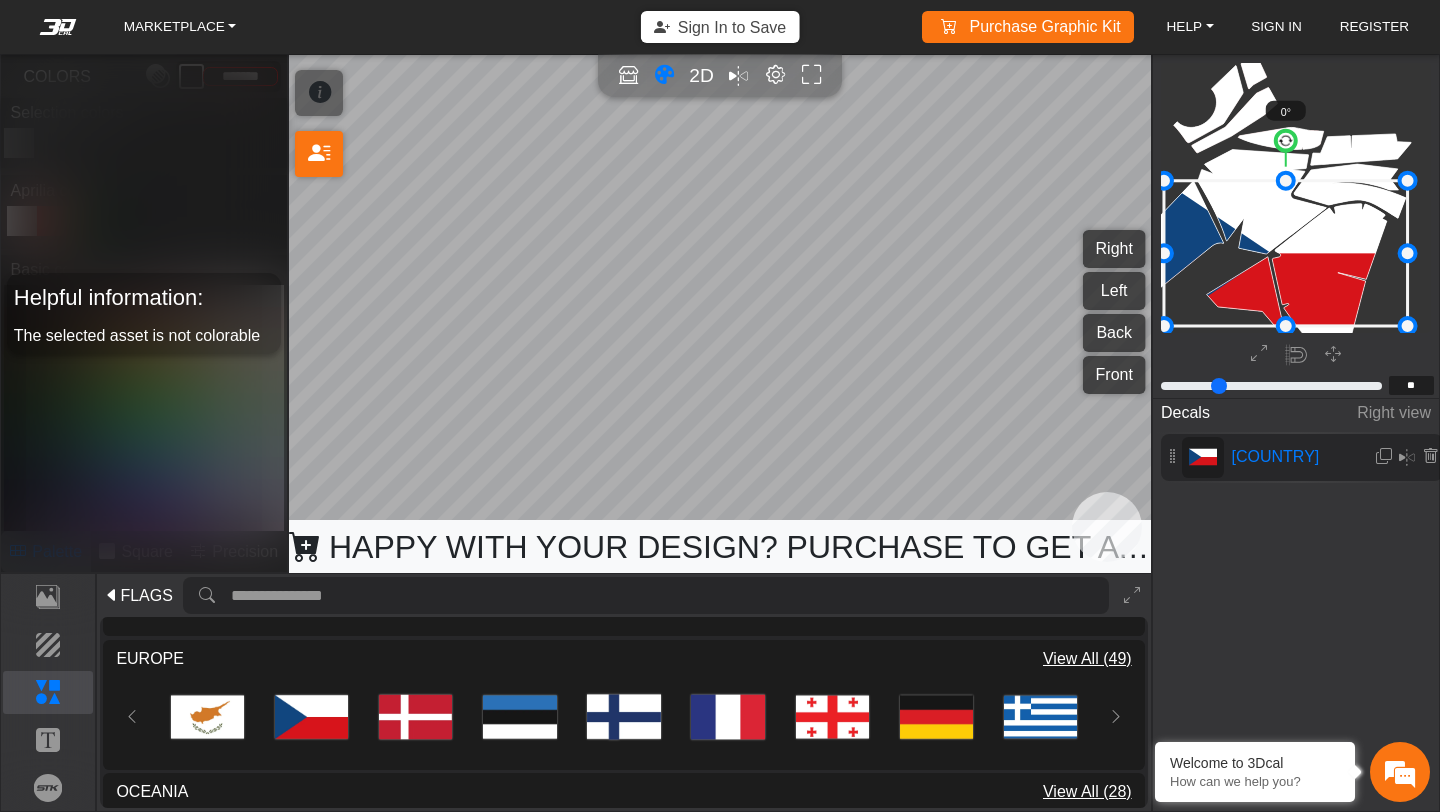 drag, startPoint x: 1266, startPoint y: 265, endPoint x: 1127, endPoint y: 351, distance: 163.45335 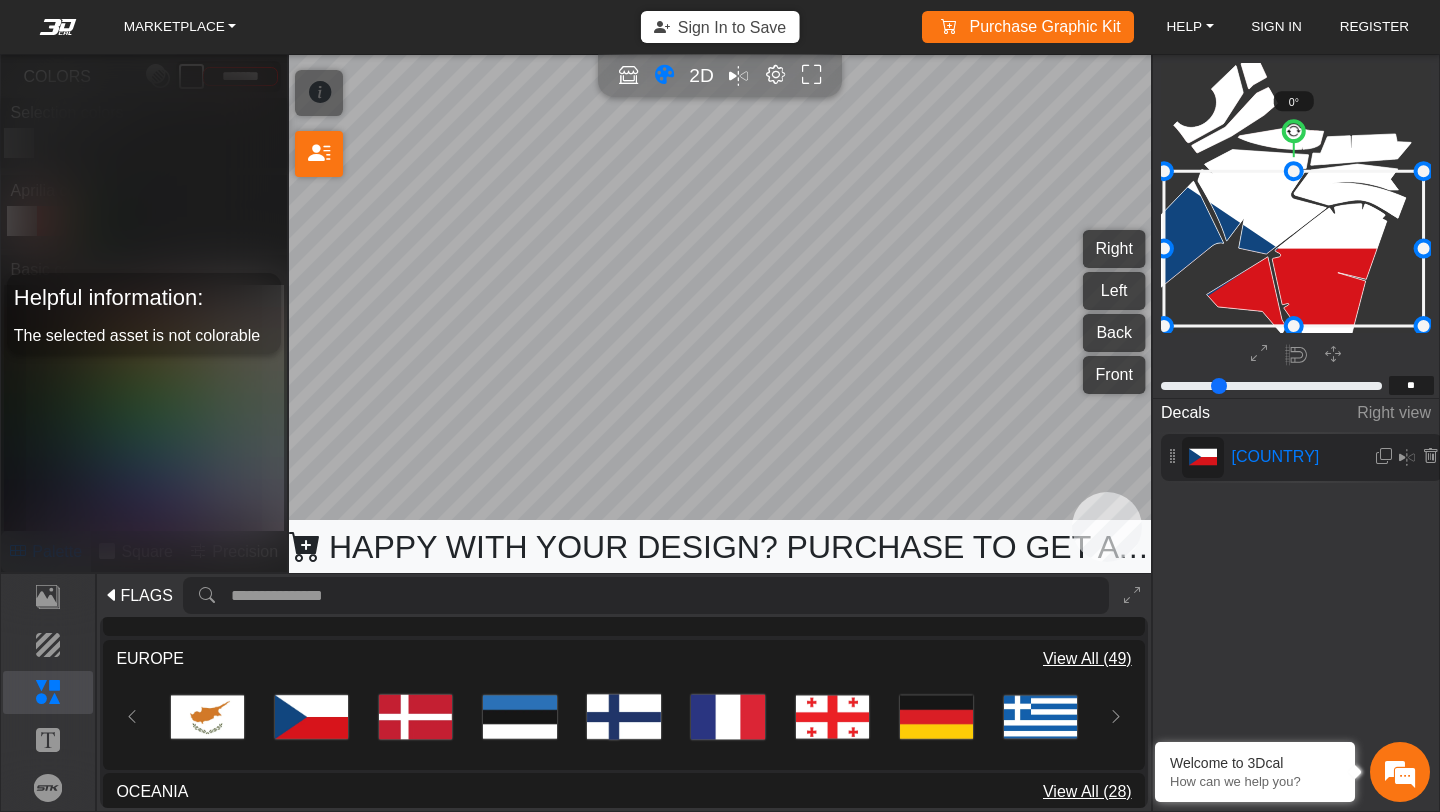 drag, startPoint x: 1409, startPoint y: 181, endPoint x: 1429, endPoint y: 91, distance: 92.19544 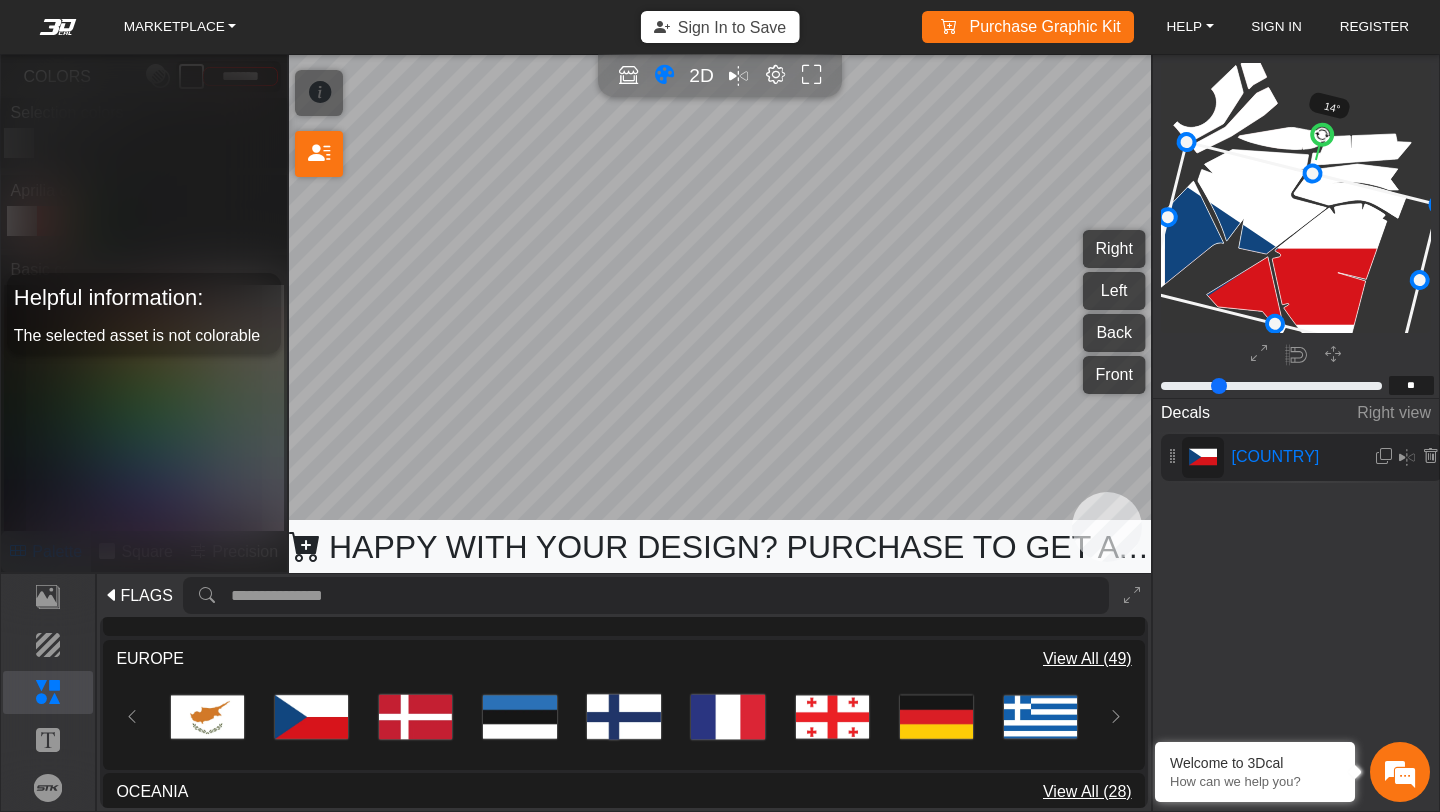 drag, startPoint x: 1298, startPoint y: 134, endPoint x: 1334, endPoint y: 89, distance: 57.628117 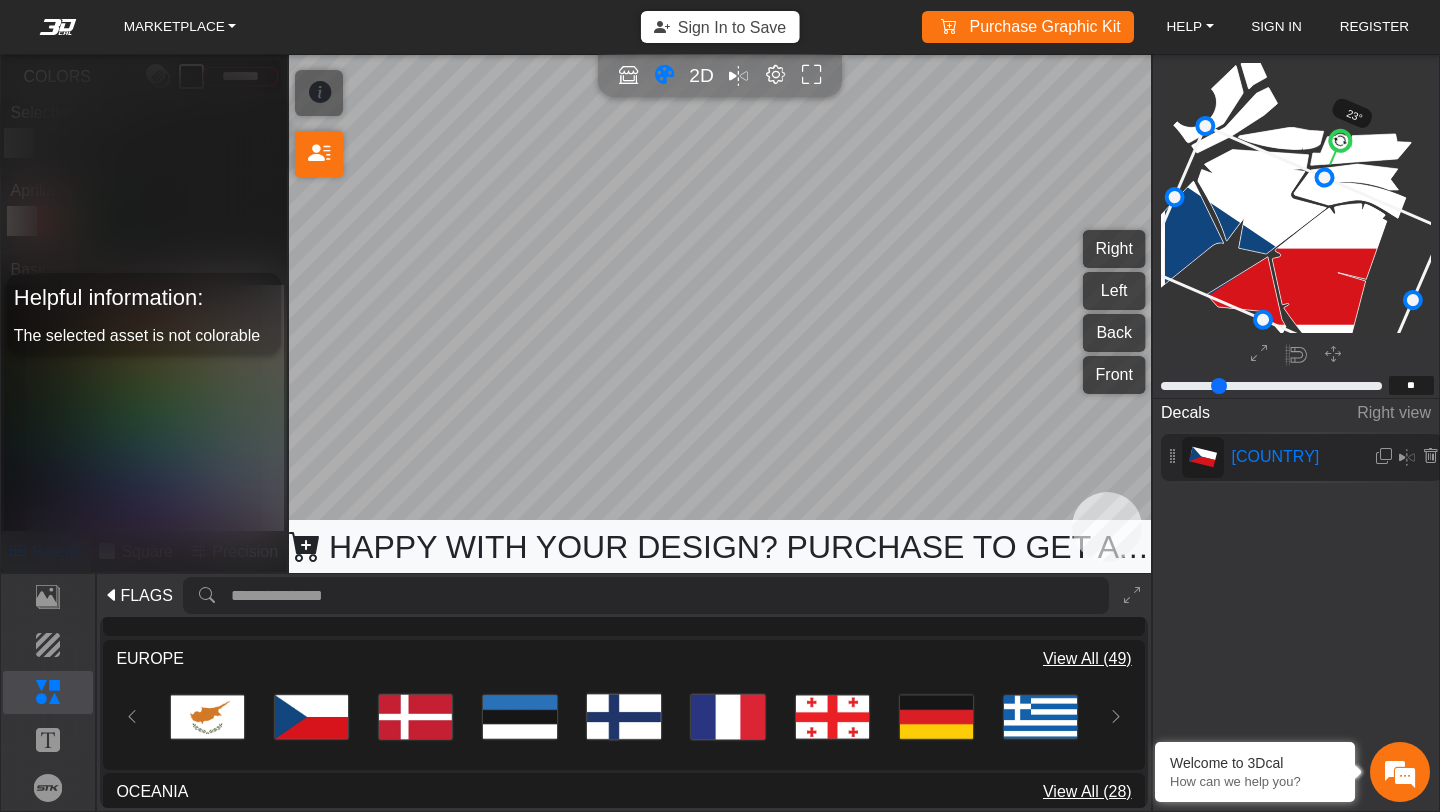 drag, startPoint x: 1320, startPoint y: 136, endPoint x: 1342, endPoint y: 140, distance: 22.36068 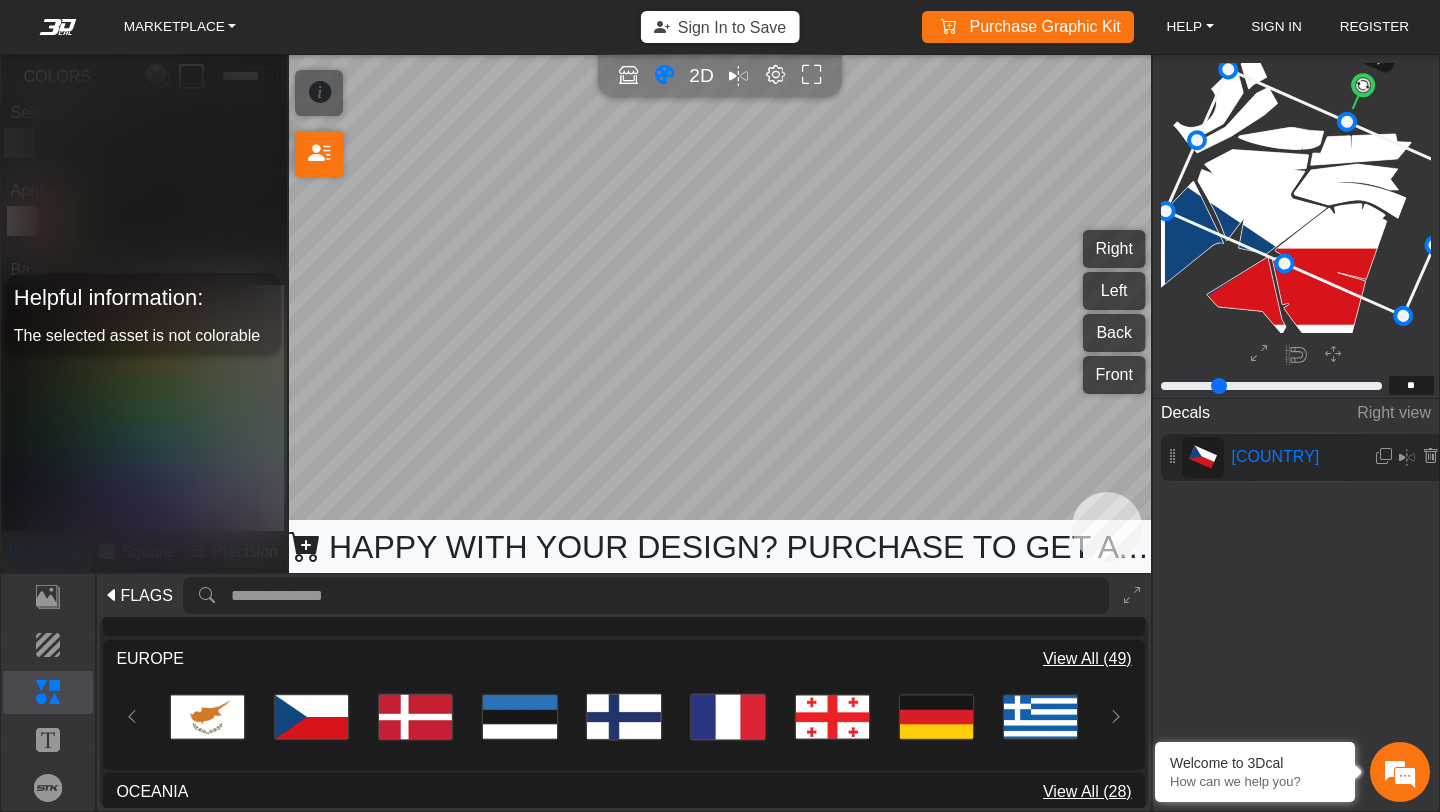 drag, startPoint x: 1283, startPoint y: 206, endPoint x: 1305, endPoint y: 149, distance: 61.09828 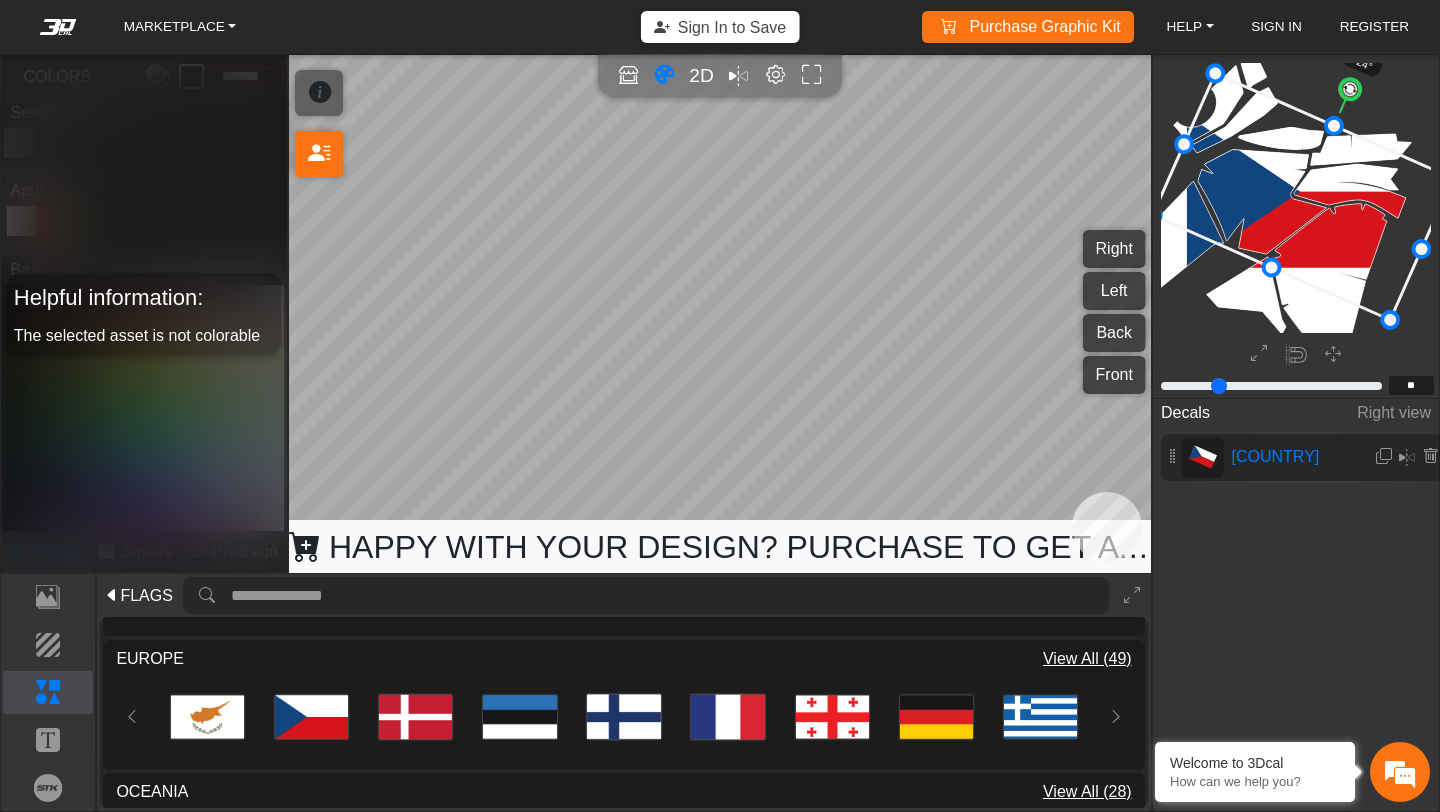 drag, startPoint x: 1294, startPoint y: 159, endPoint x: 1273, endPoint y: 175, distance: 26.400757 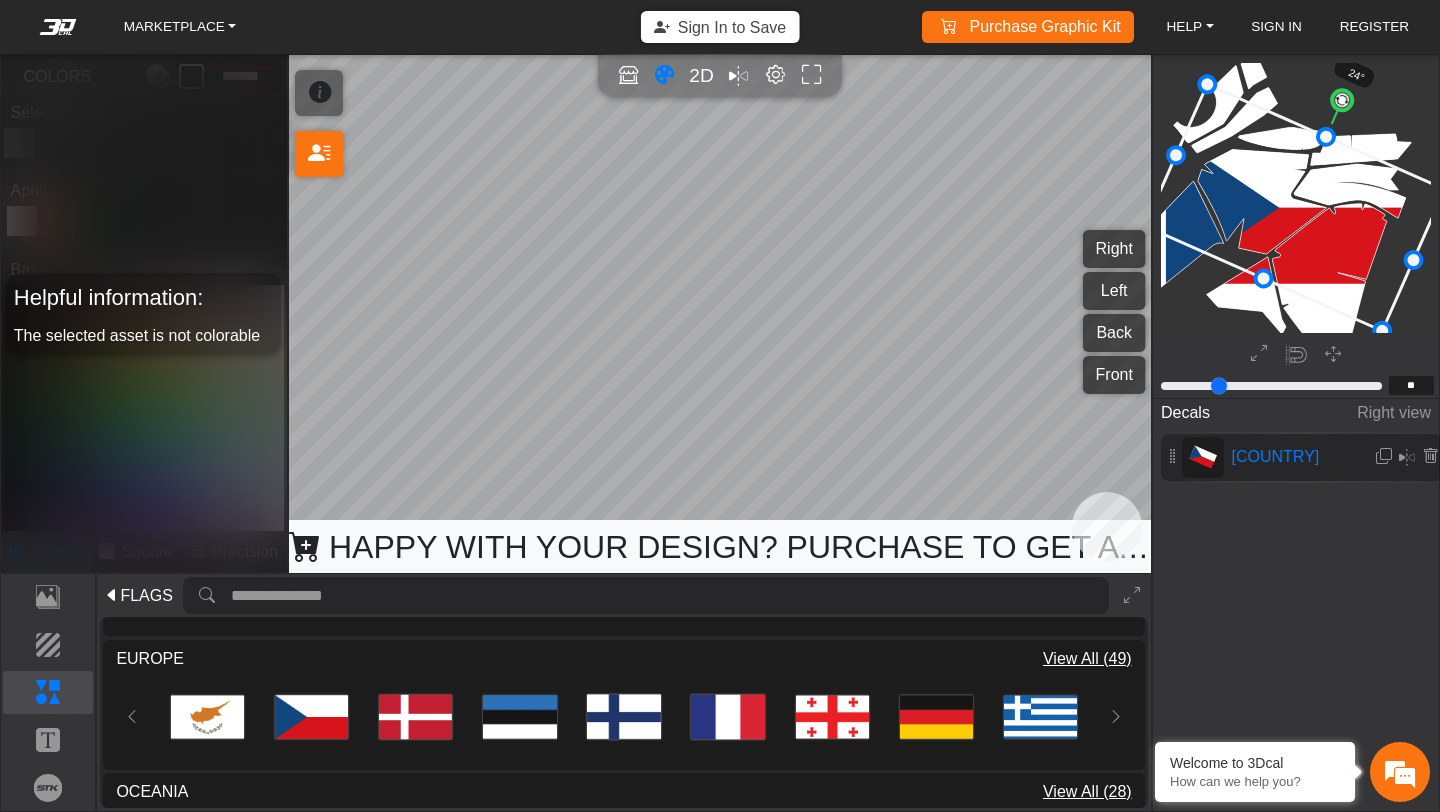 type on "**" 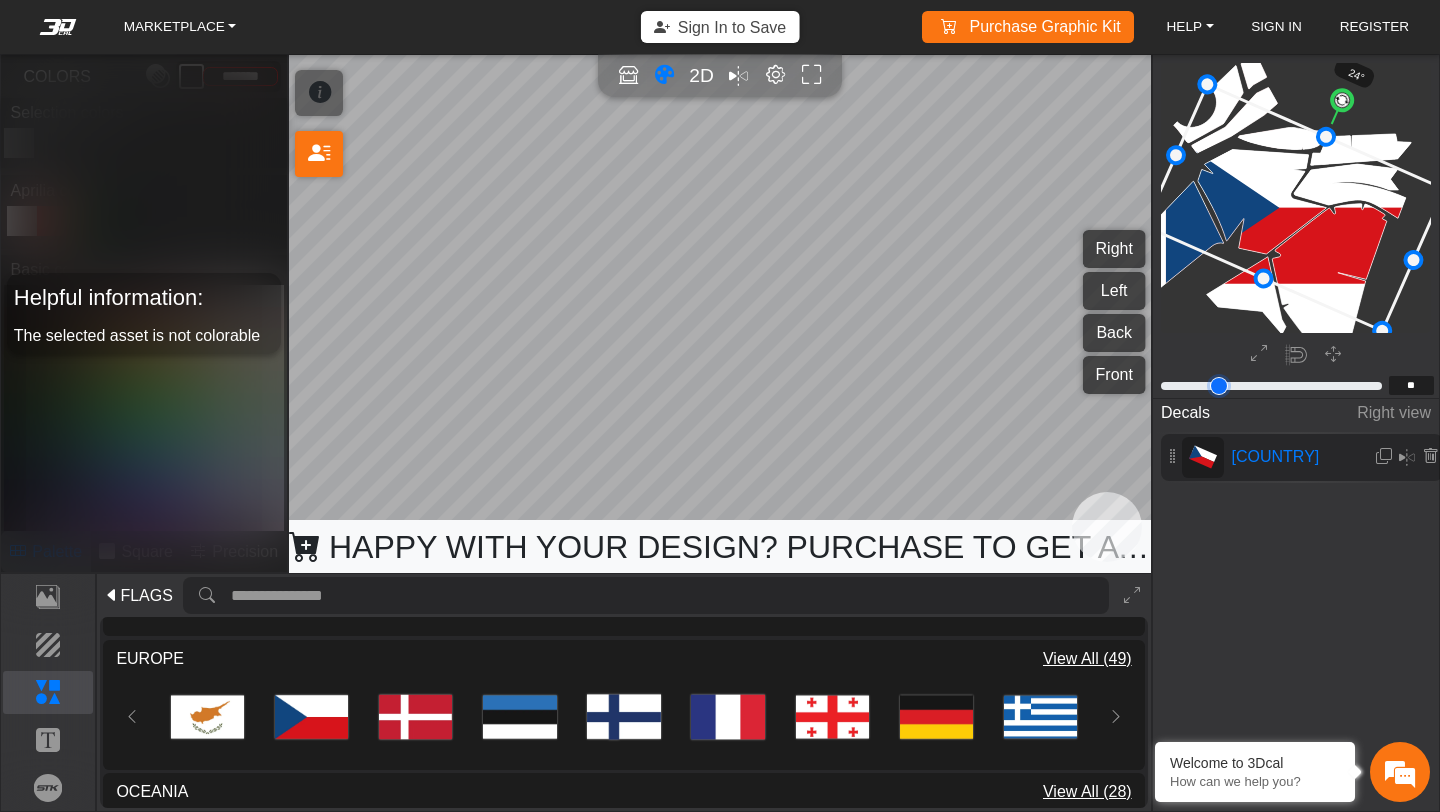 type on "**" 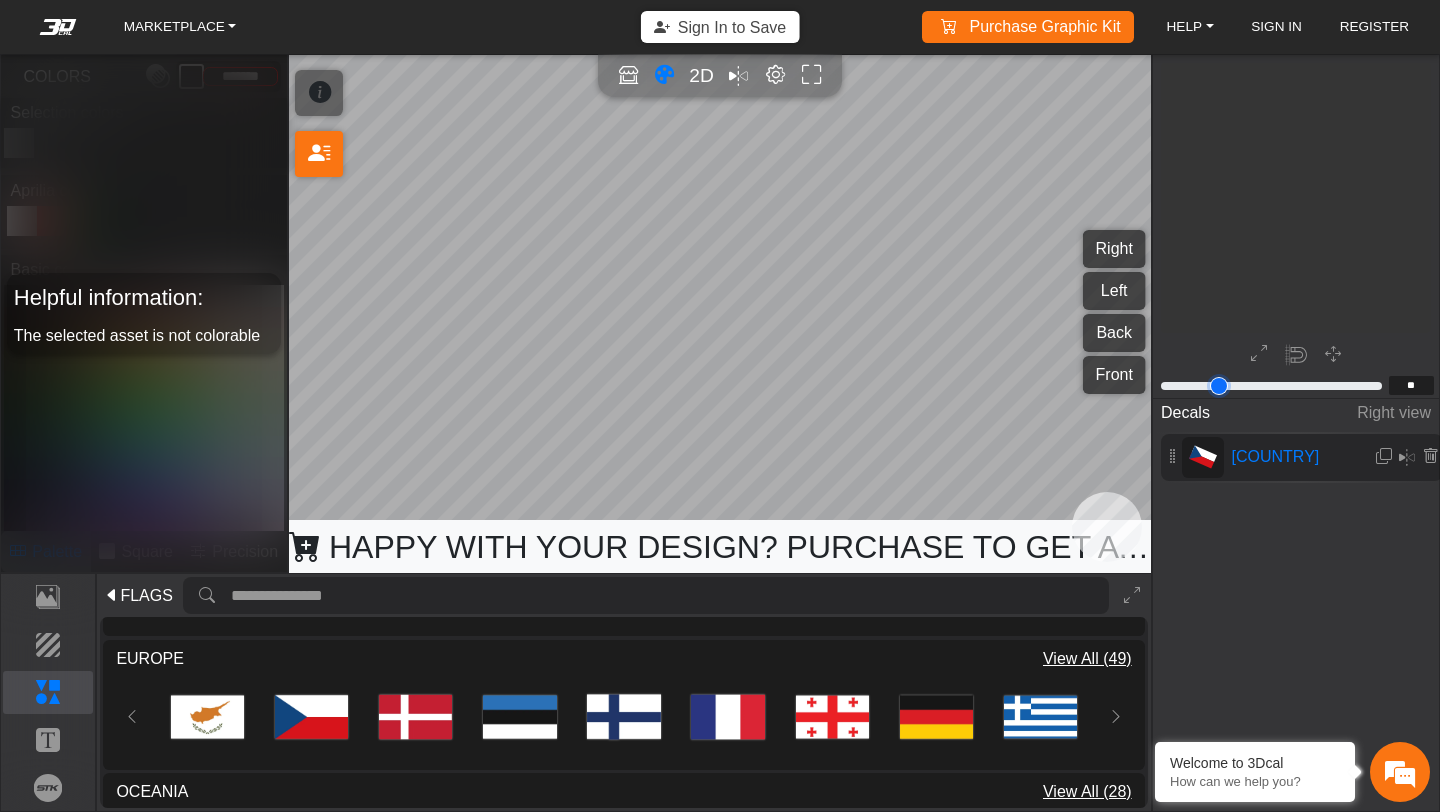 type on "**" 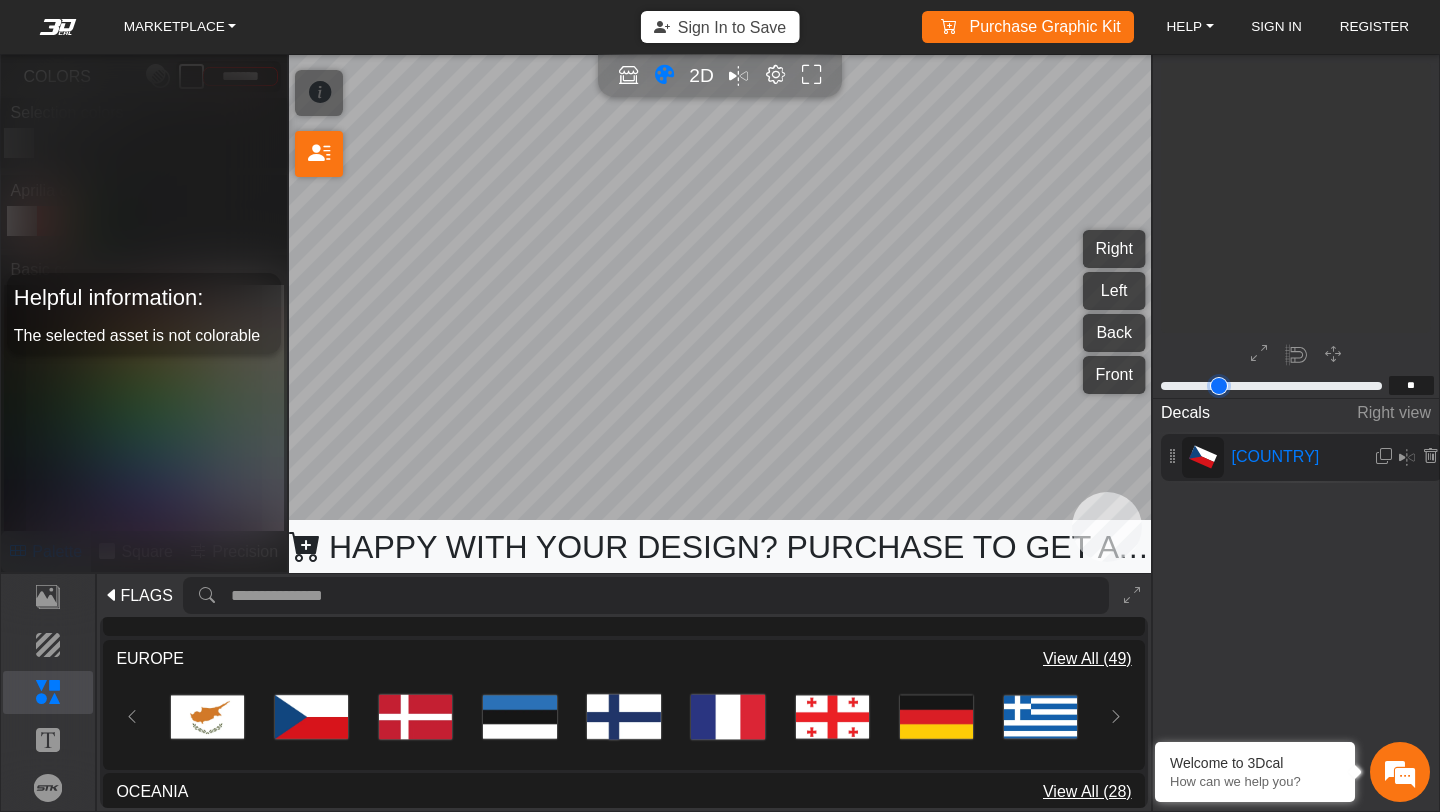 type on "**" 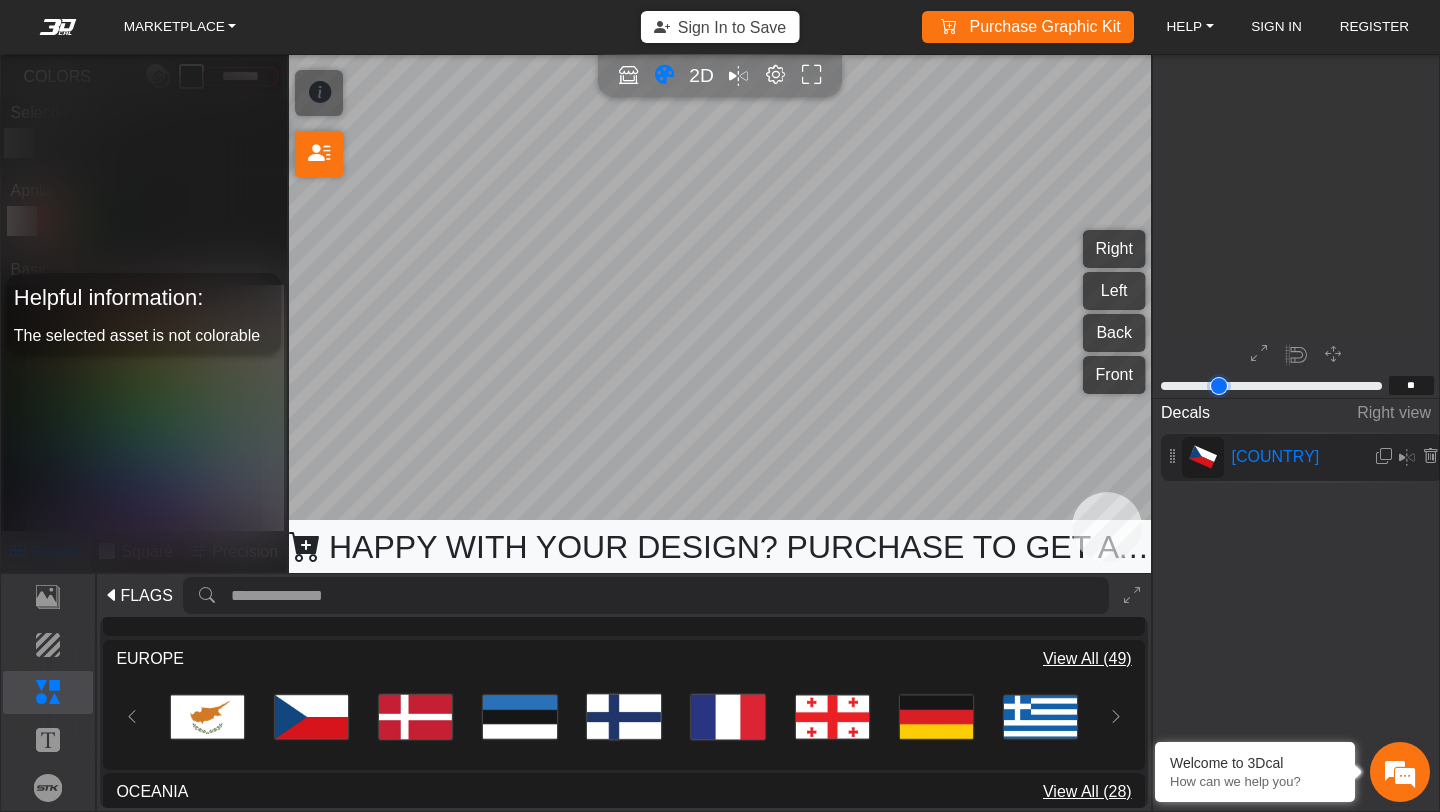 type on "**" 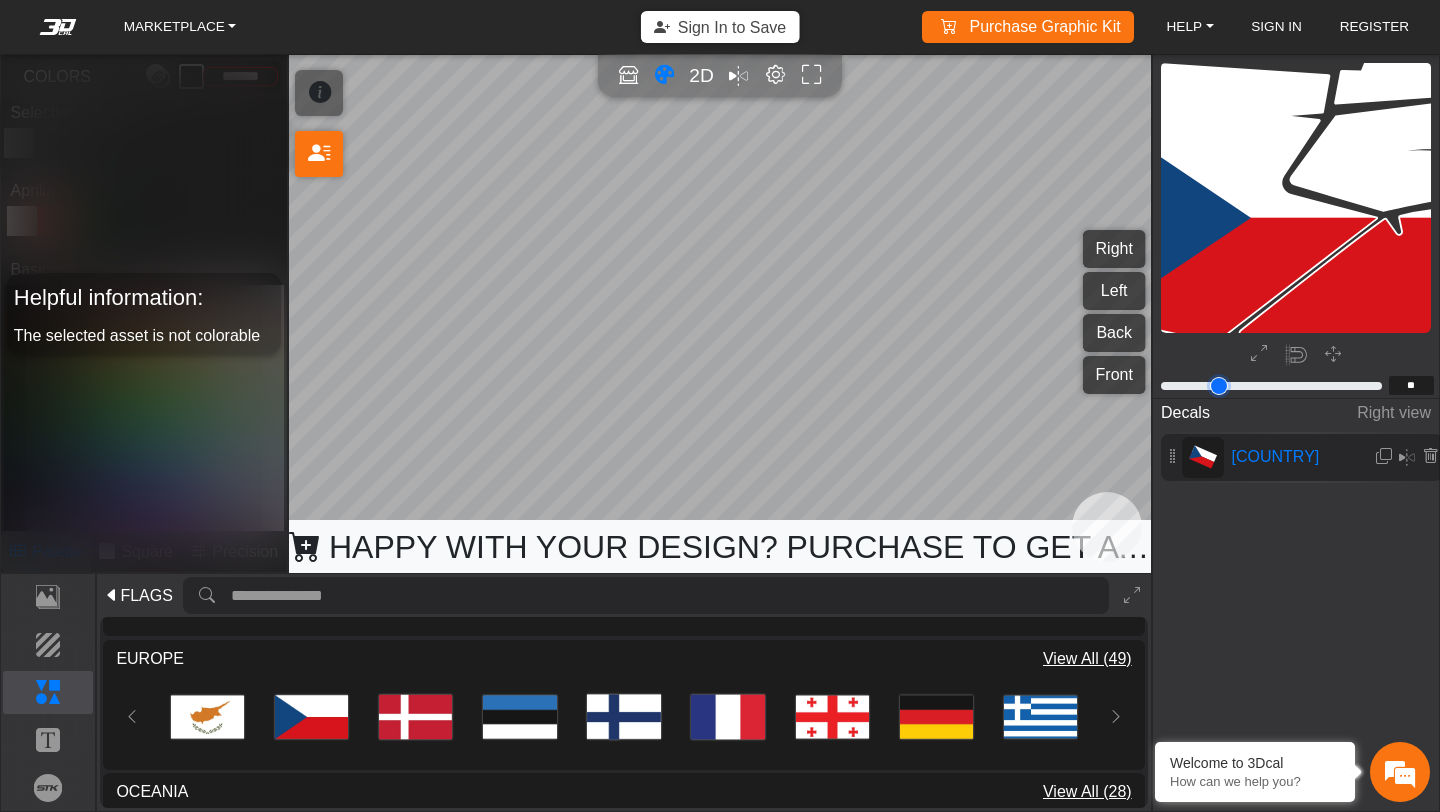 type on "**" 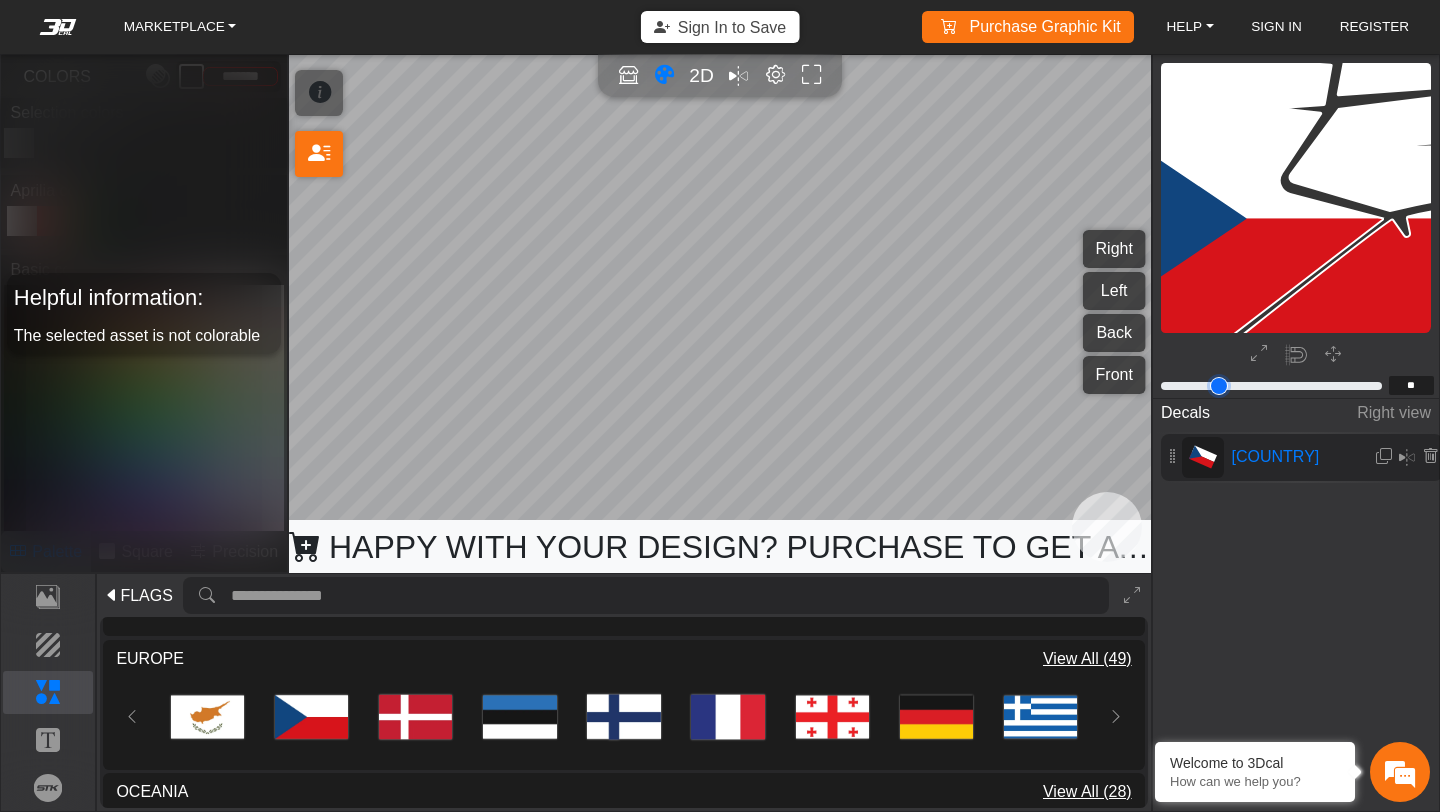 type on "**" 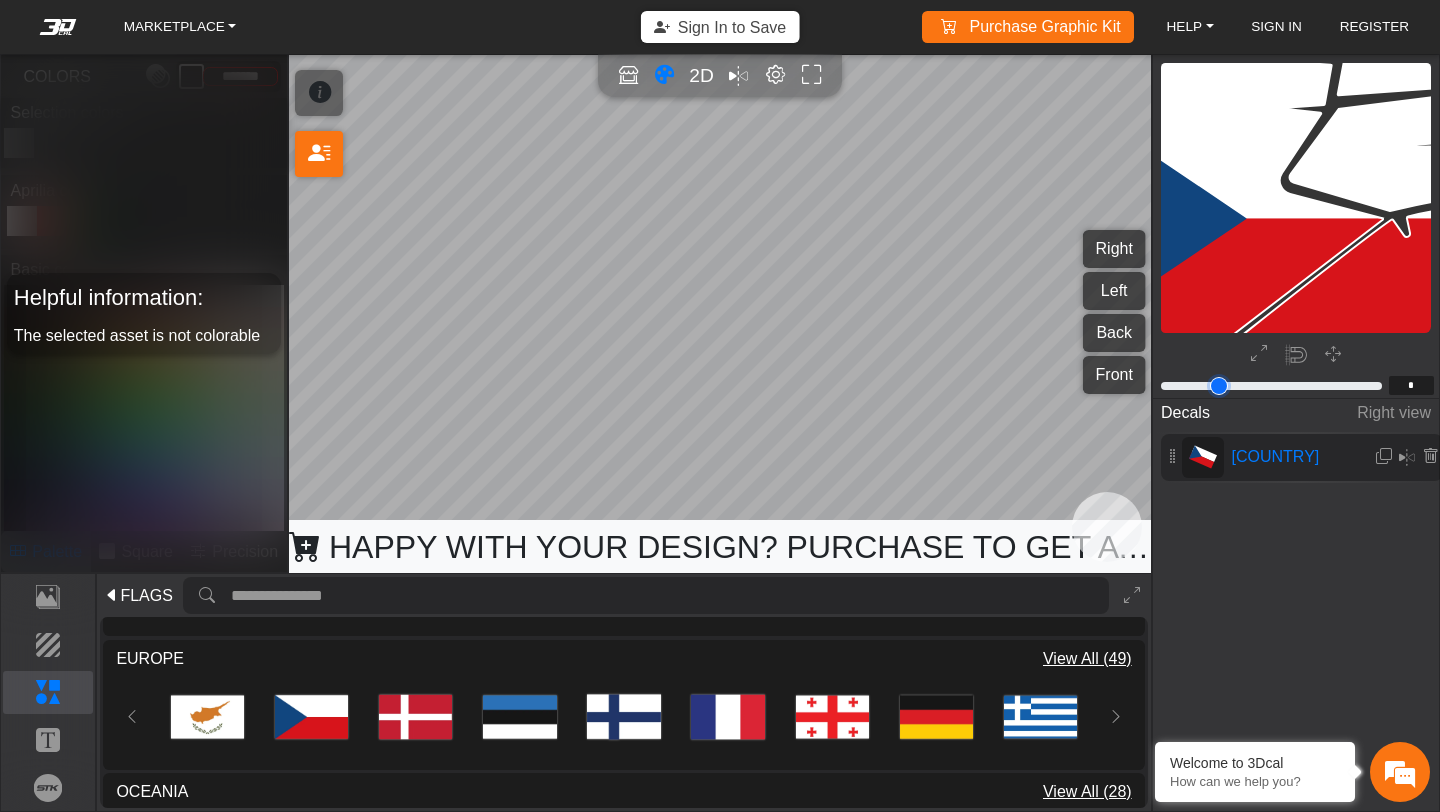 type on "*" 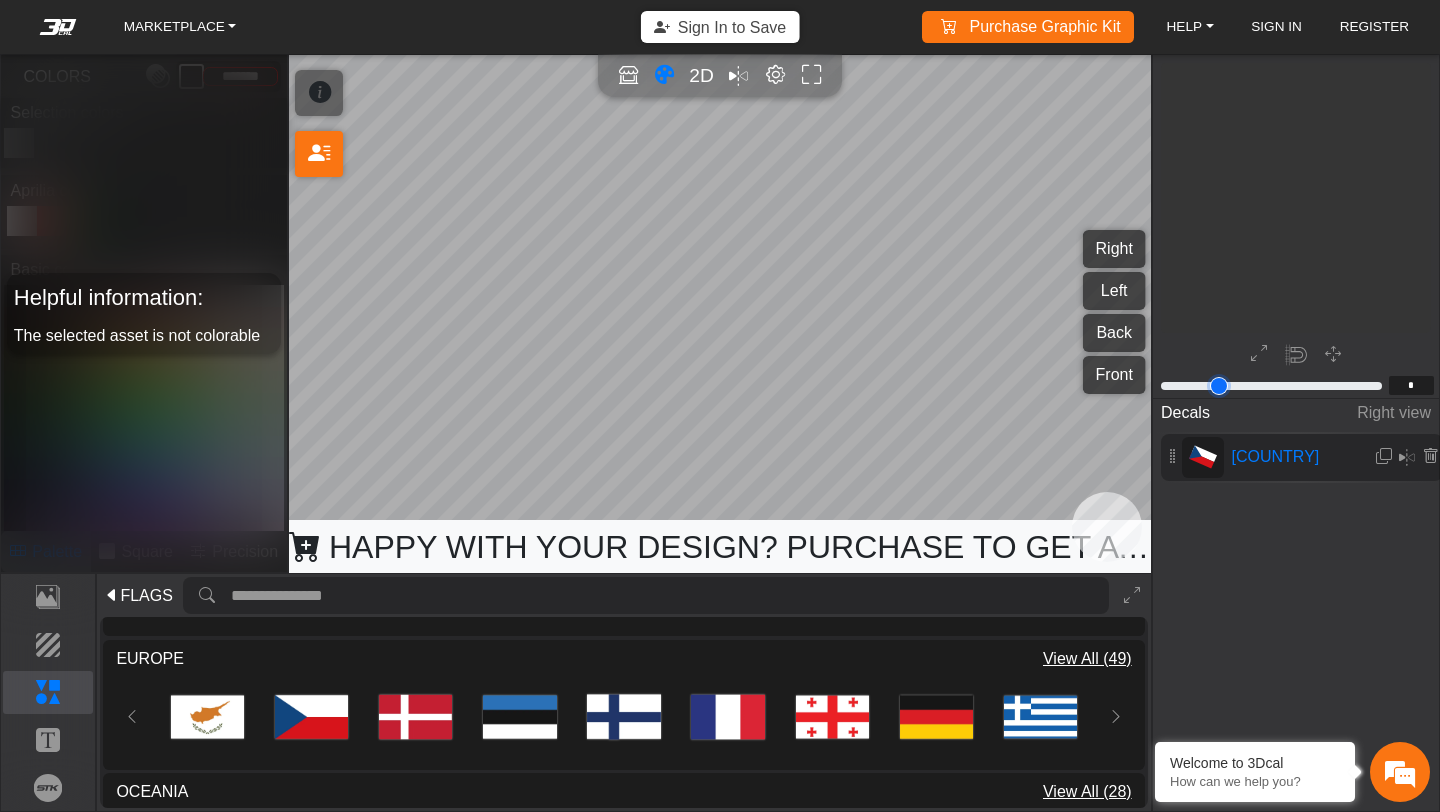 type on "*" 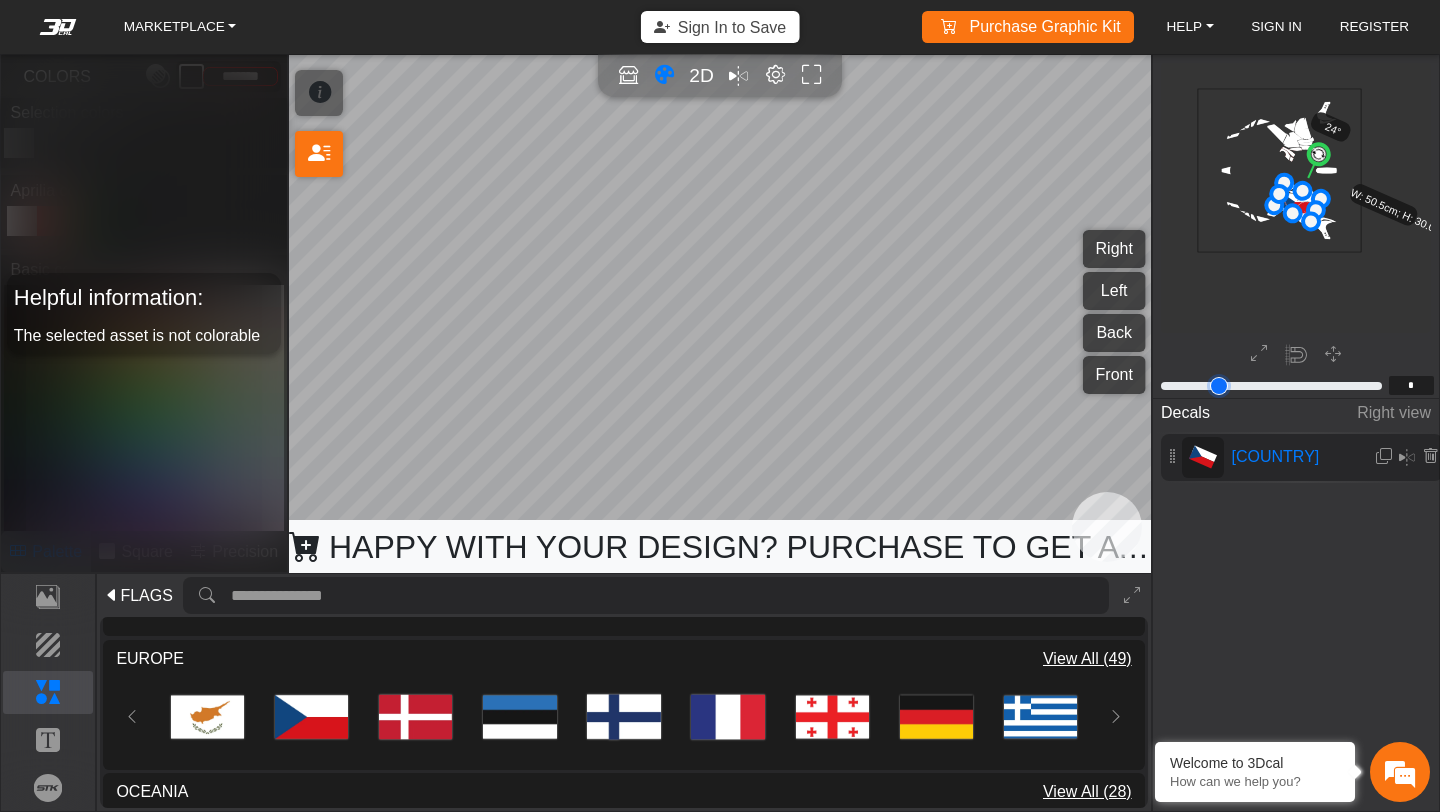 scroll, scrollTop: 141, scrollLeft: 129, axis: both 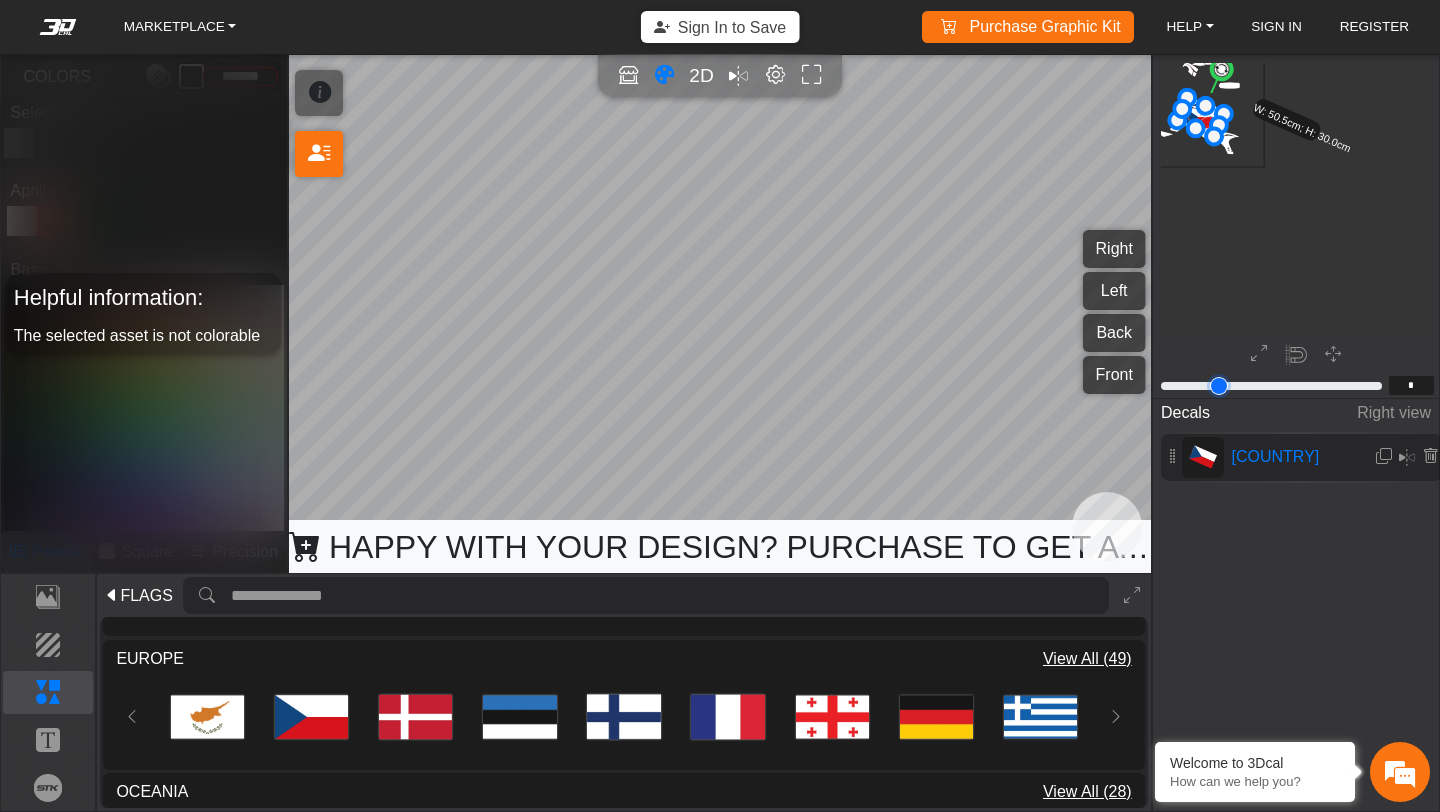 type on "*" 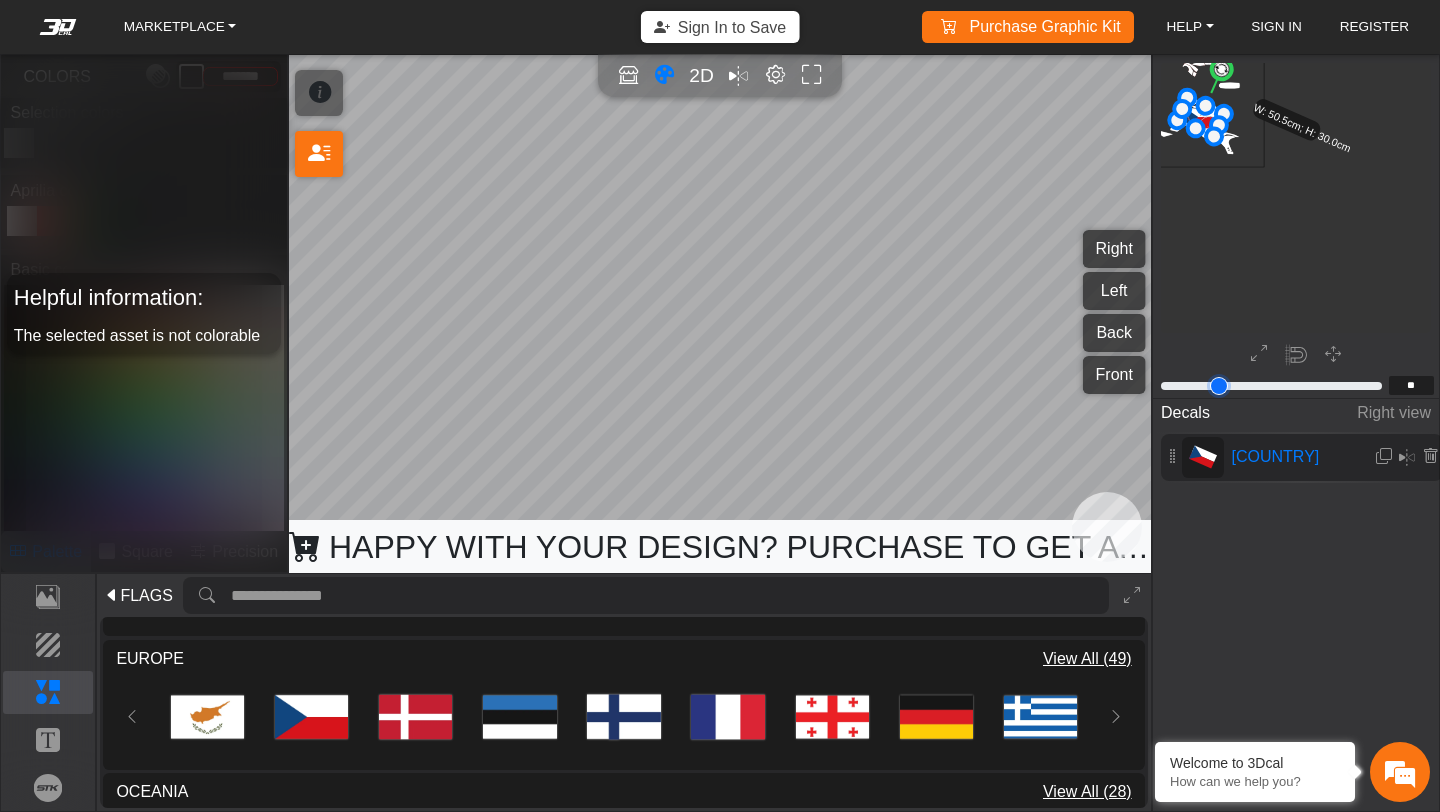 type on "**" 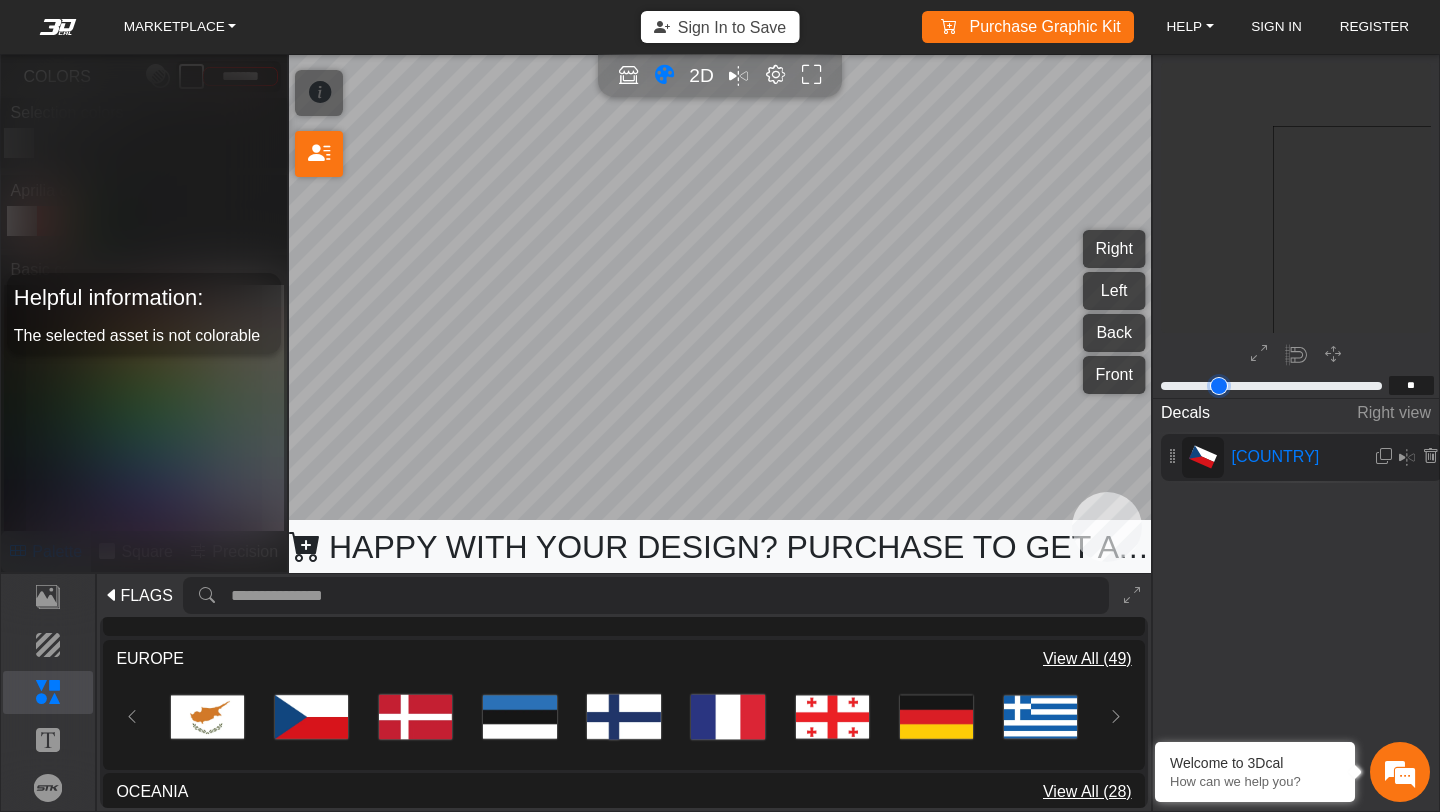 type on "**" 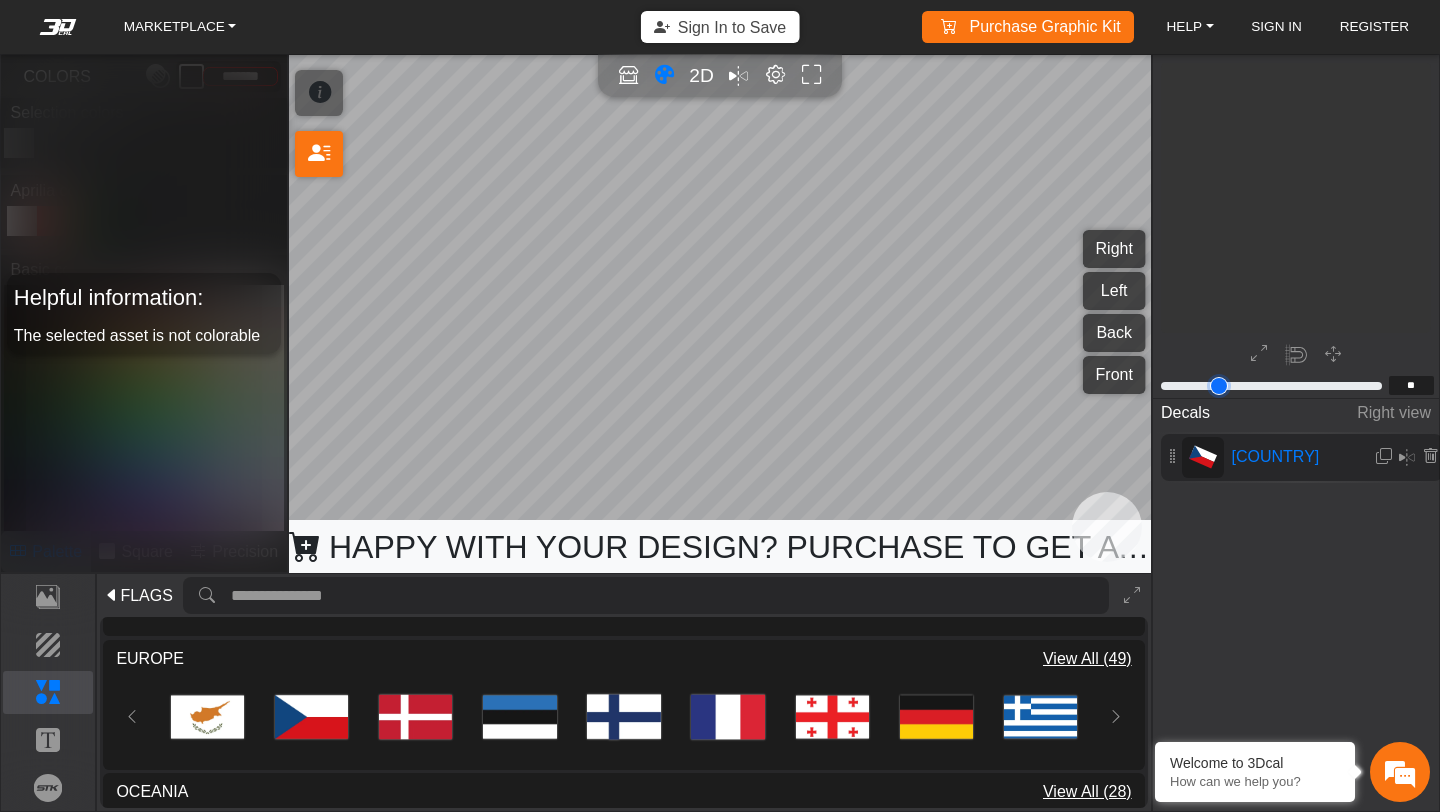 type on "**" 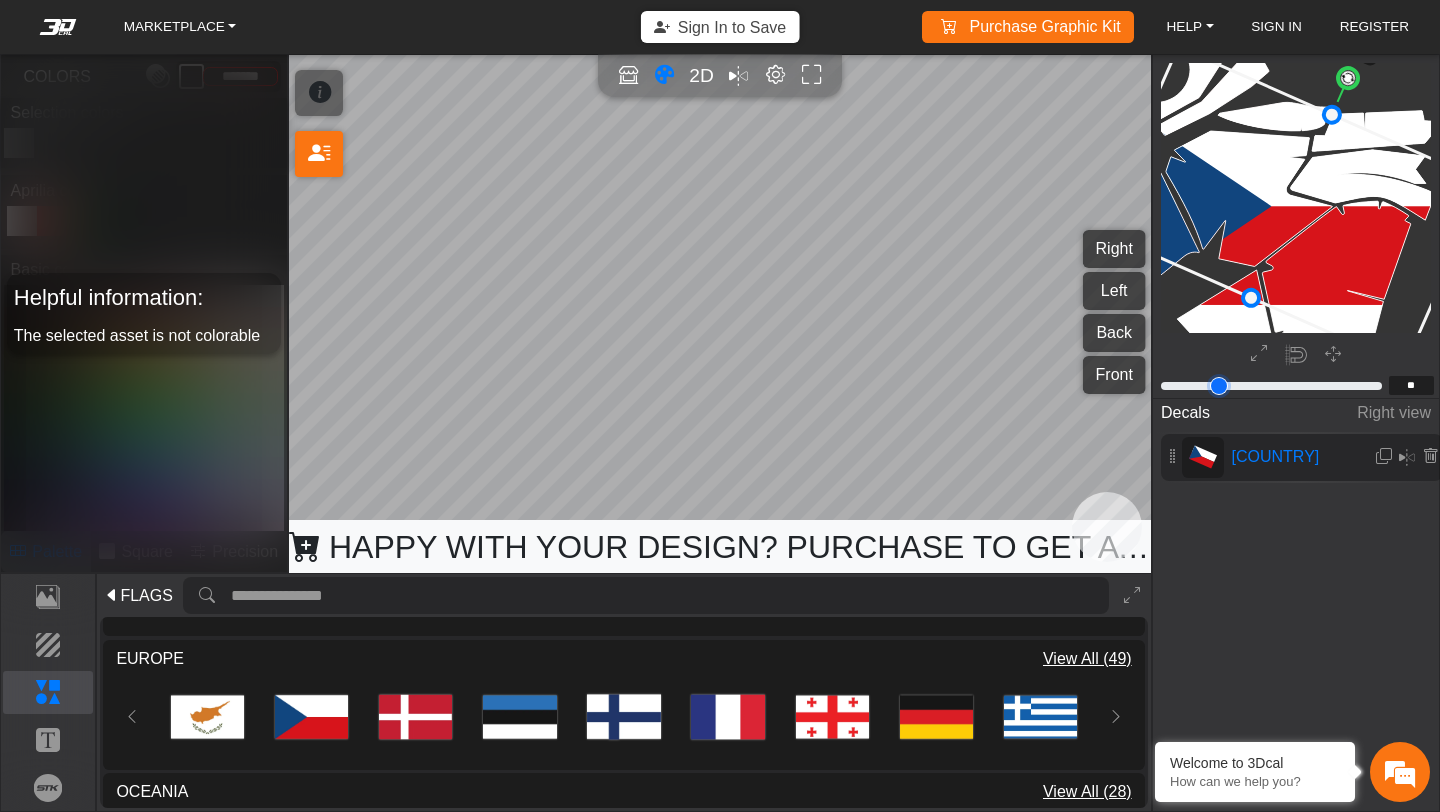 type on "**" 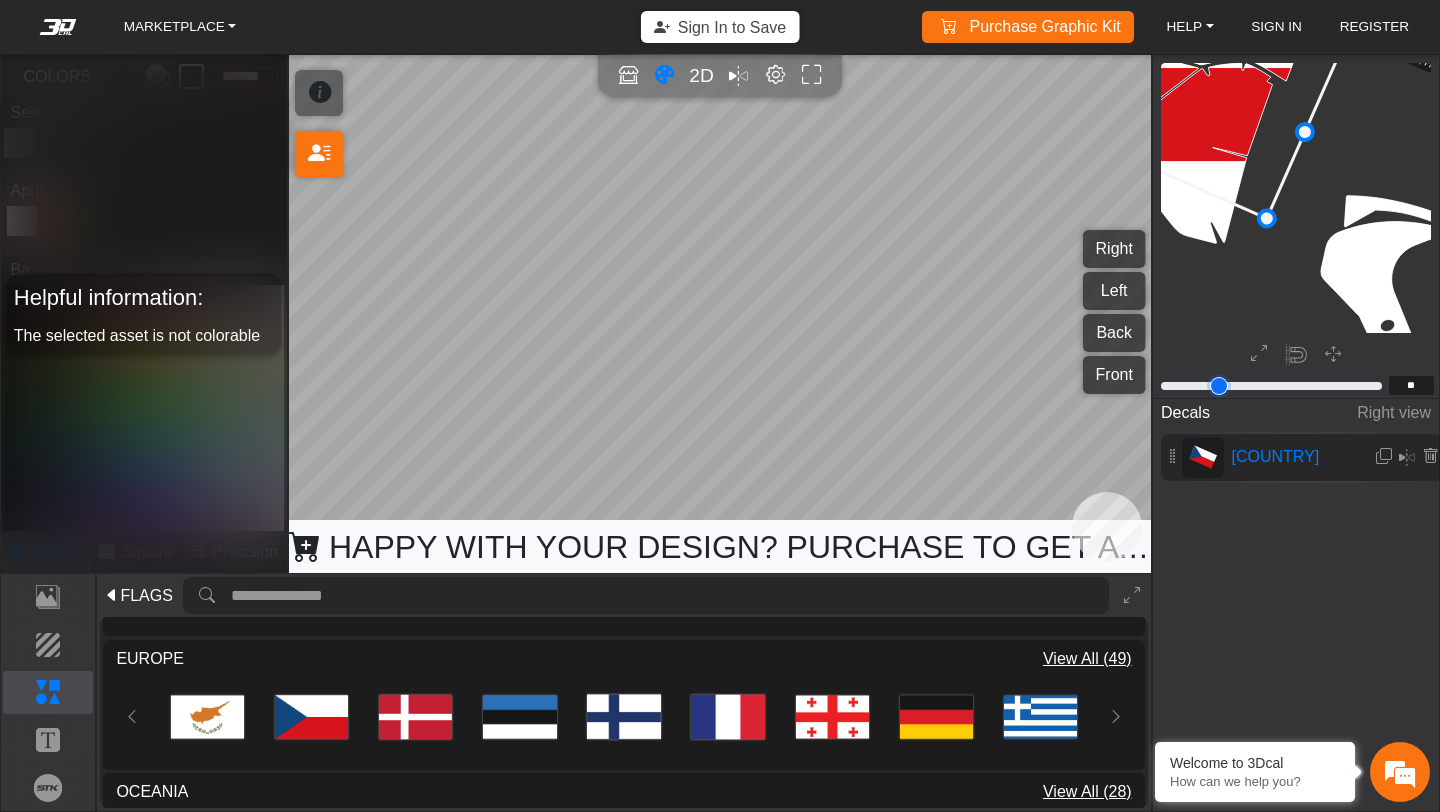 type on "**" 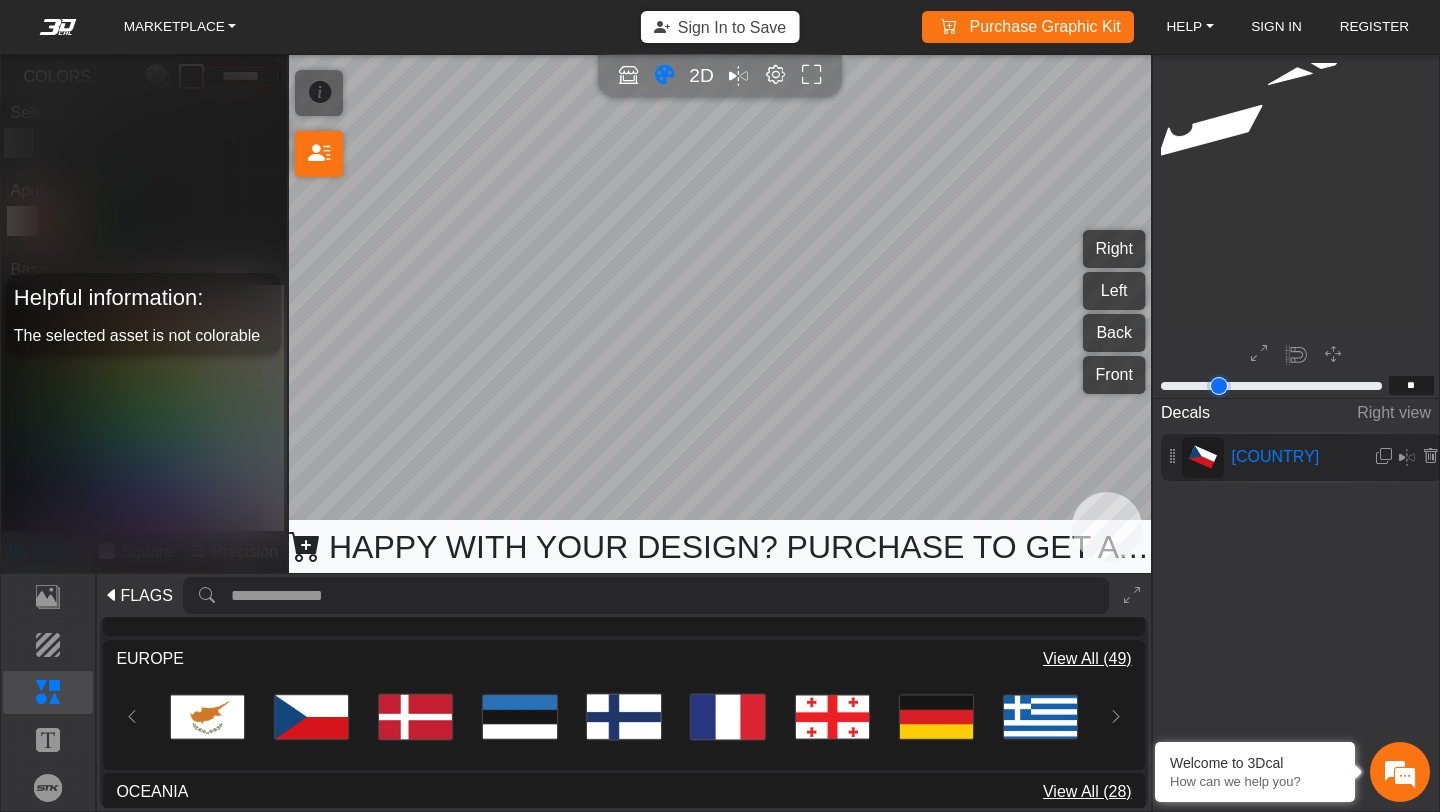 type on "**" 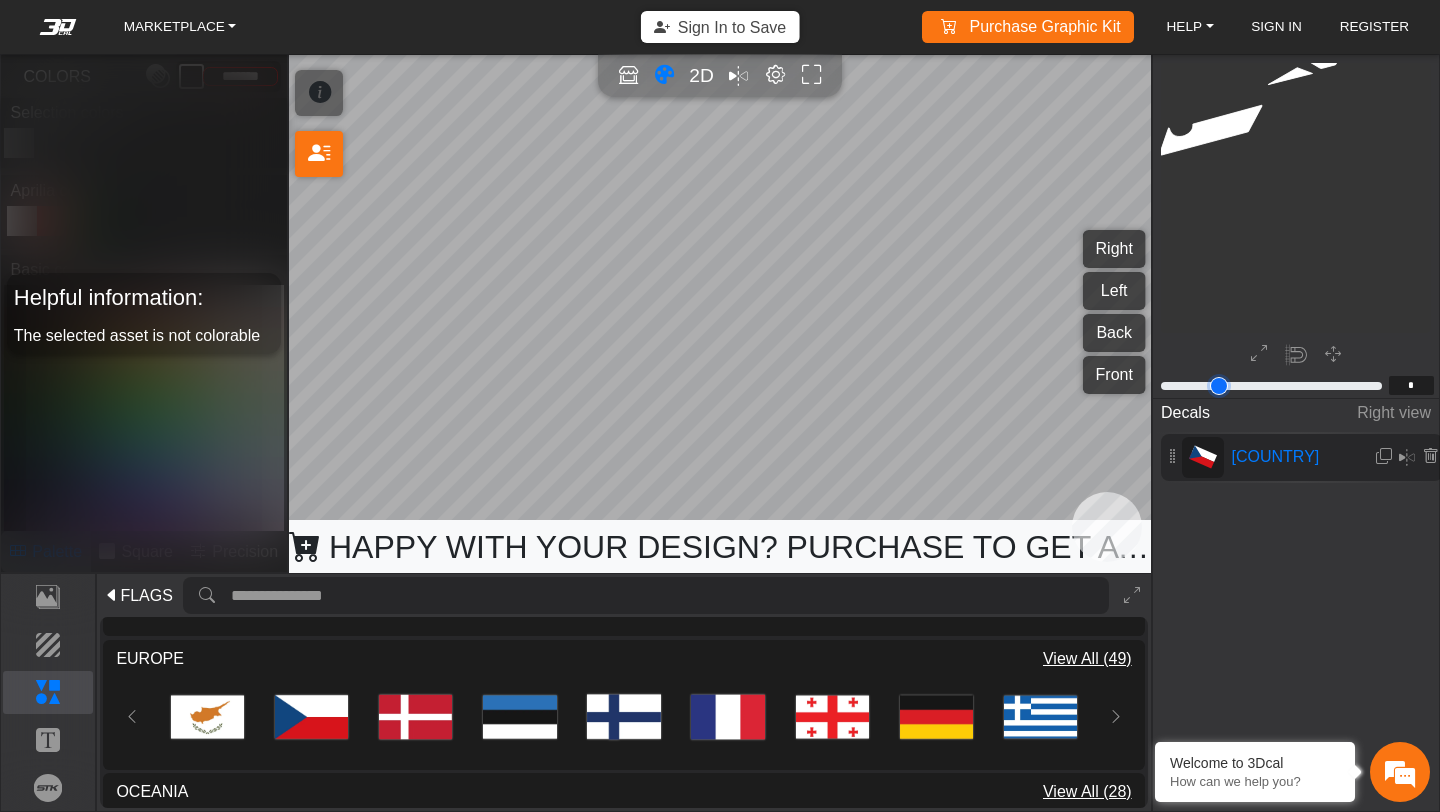type on "*" 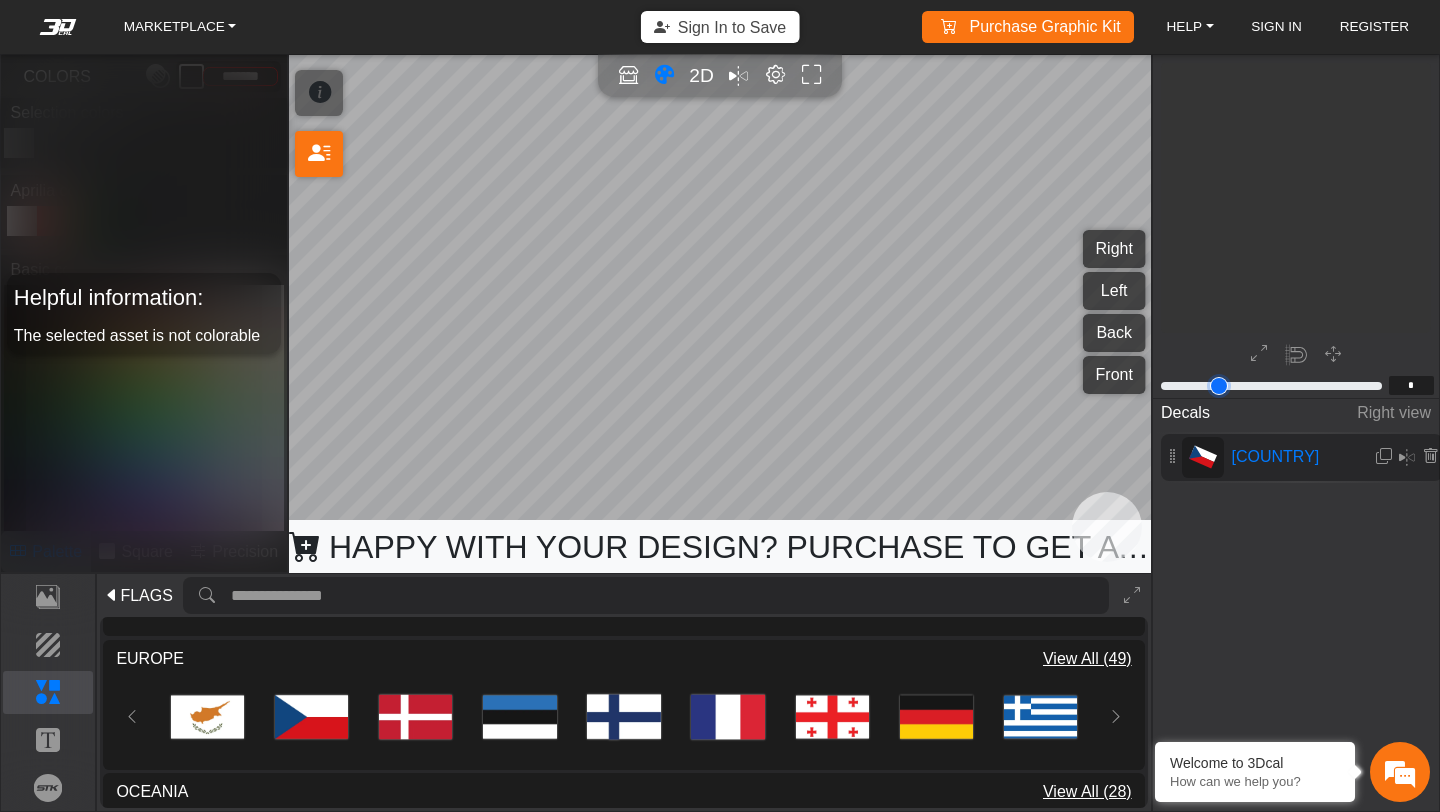 type on "*" 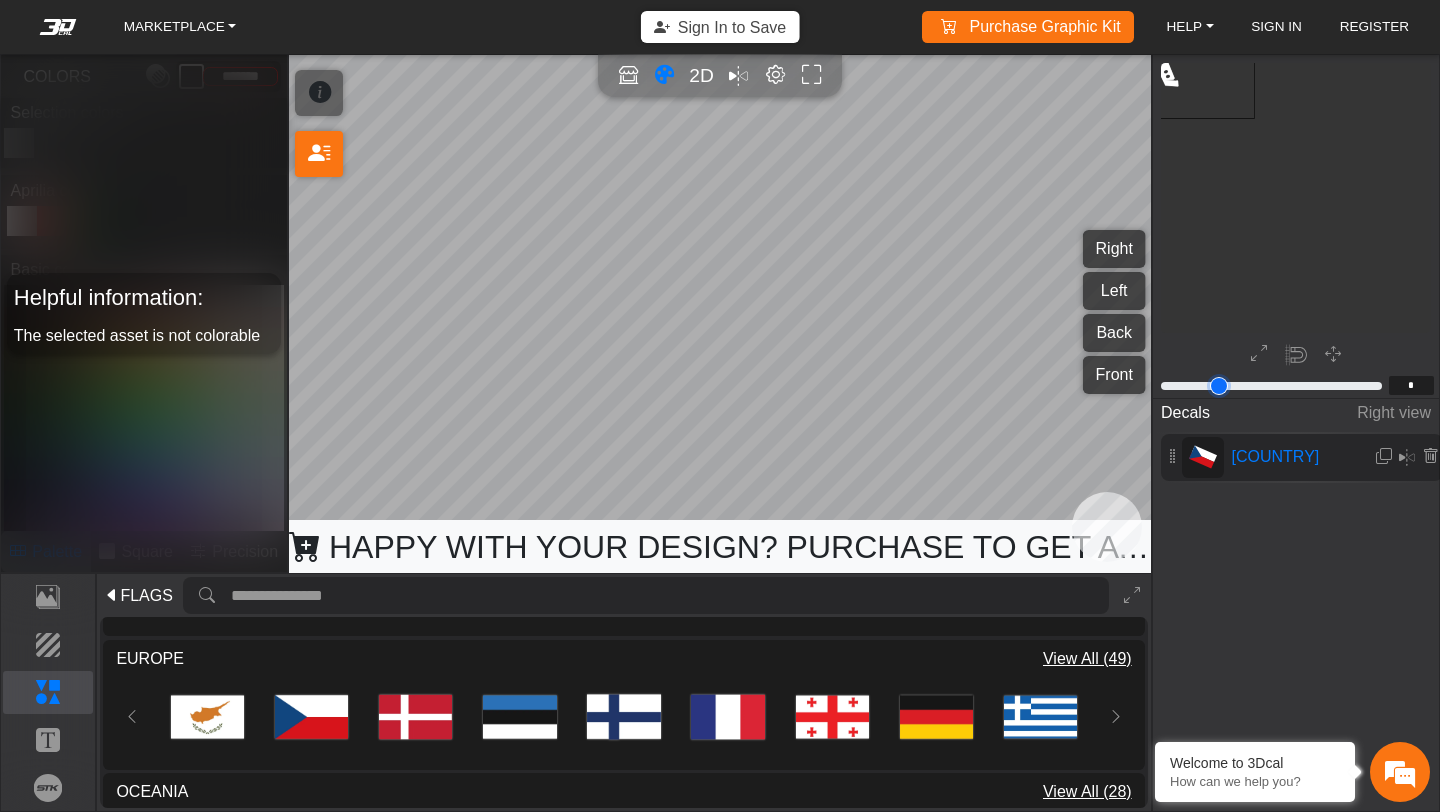 type on "*" 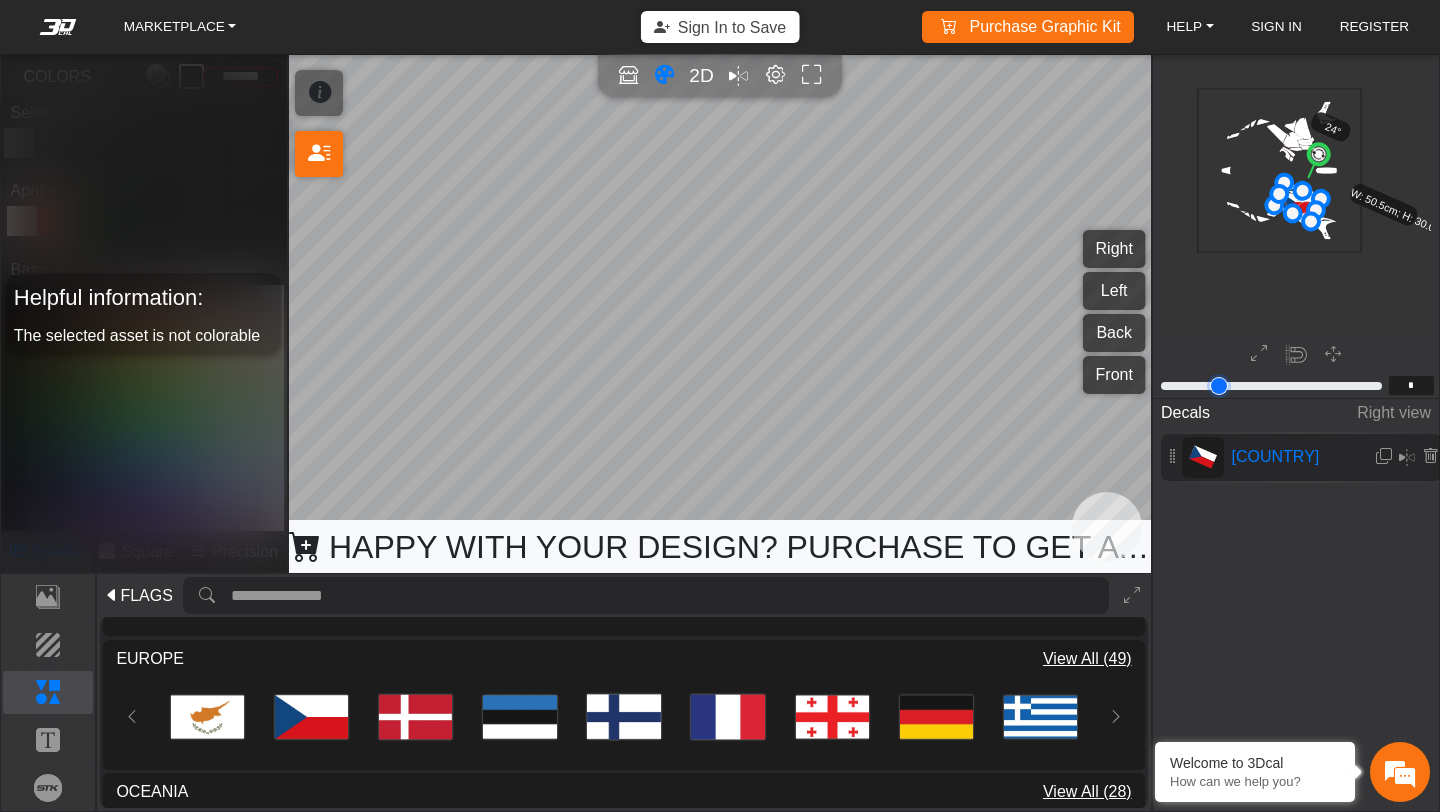 type on "*" 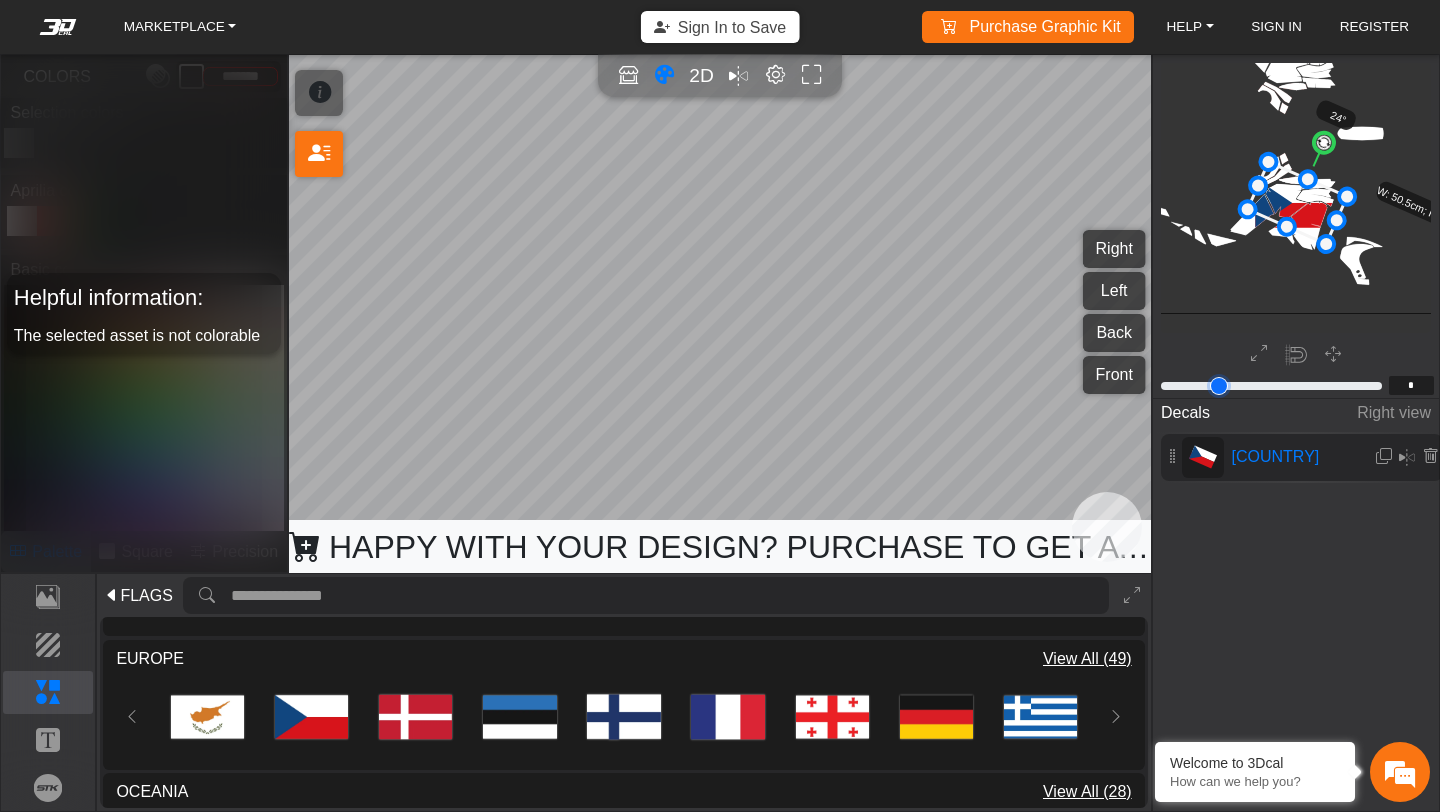 type on "*" 